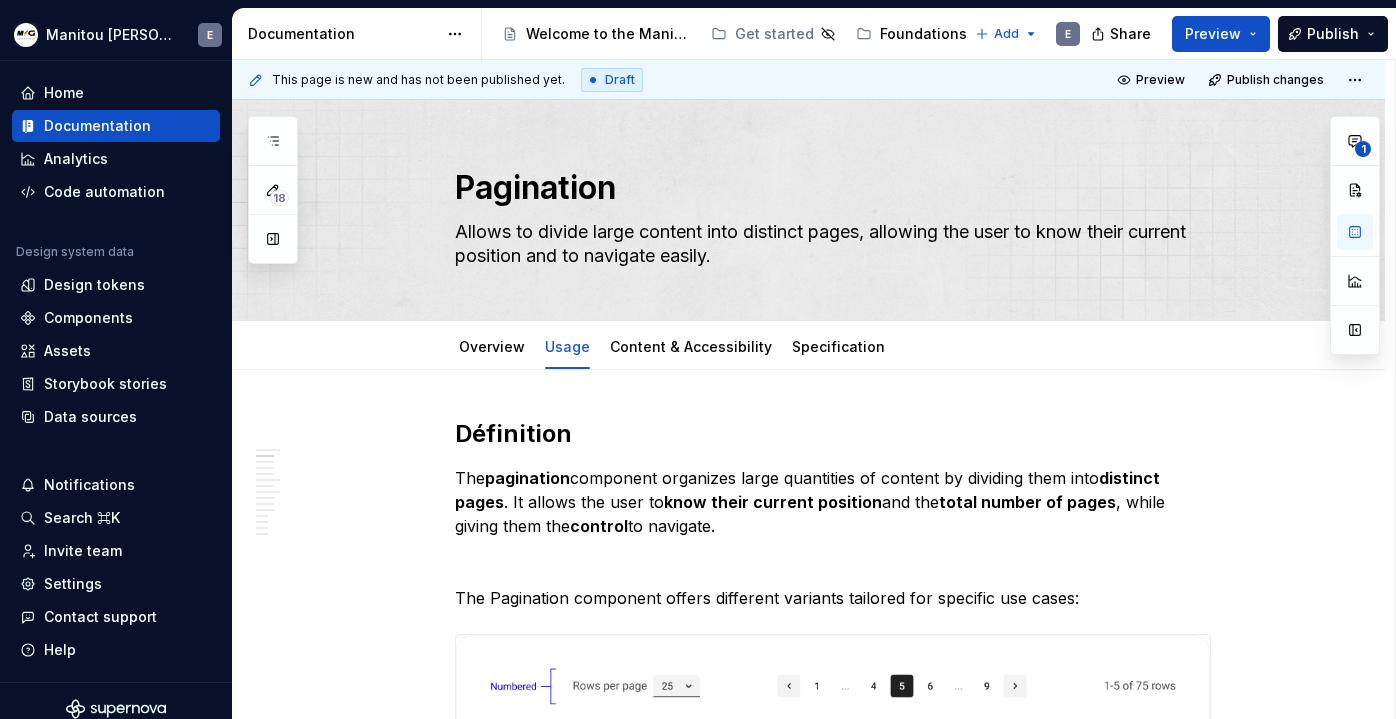 scroll, scrollTop: 0, scrollLeft: 0, axis: both 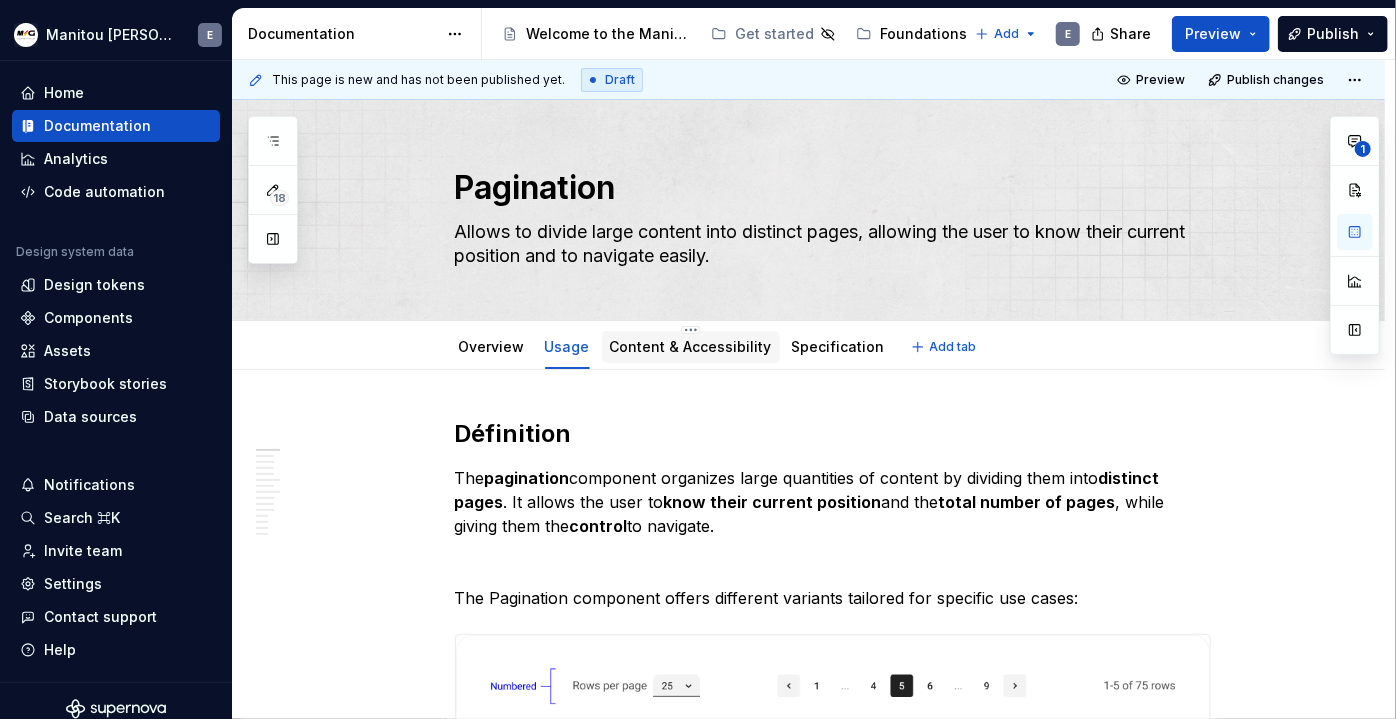 click on "Content & Accessibility" at bounding box center [691, 346] 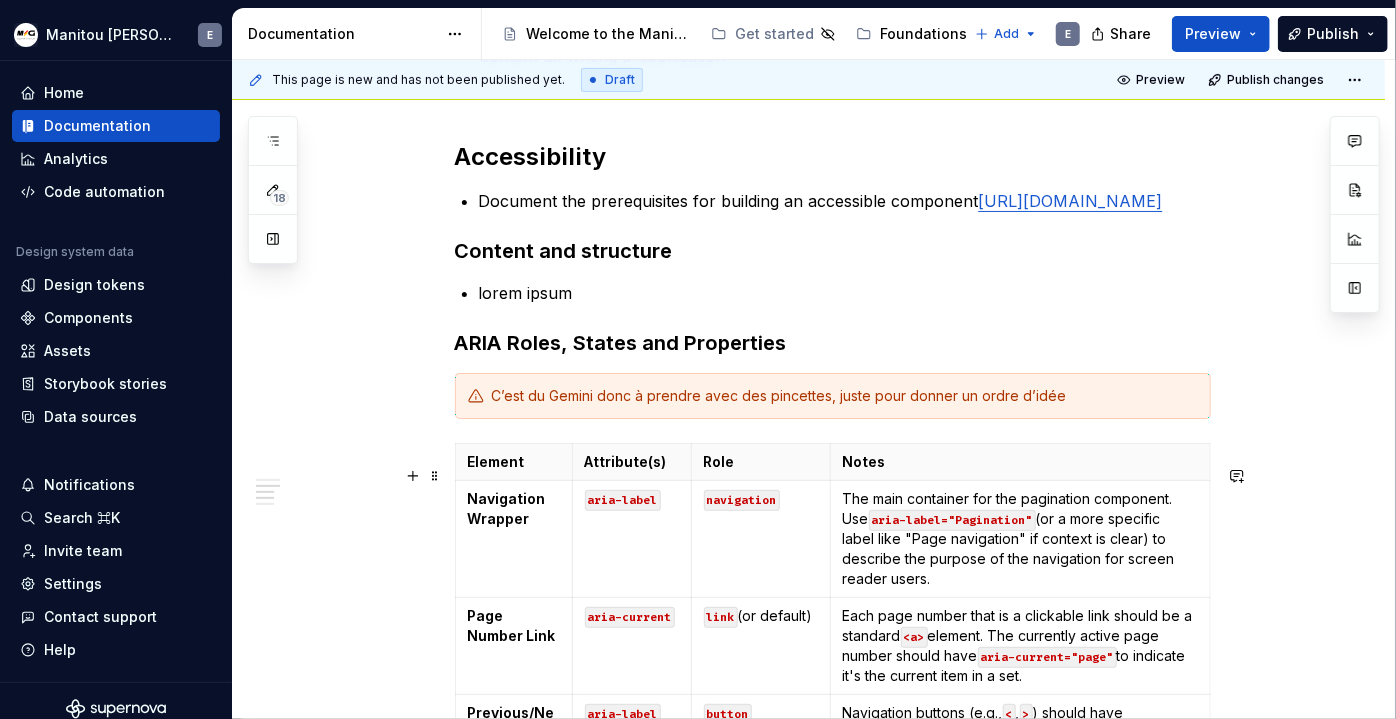 scroll, scrollTop: 424, scrollLeft: 0, axis: vertical 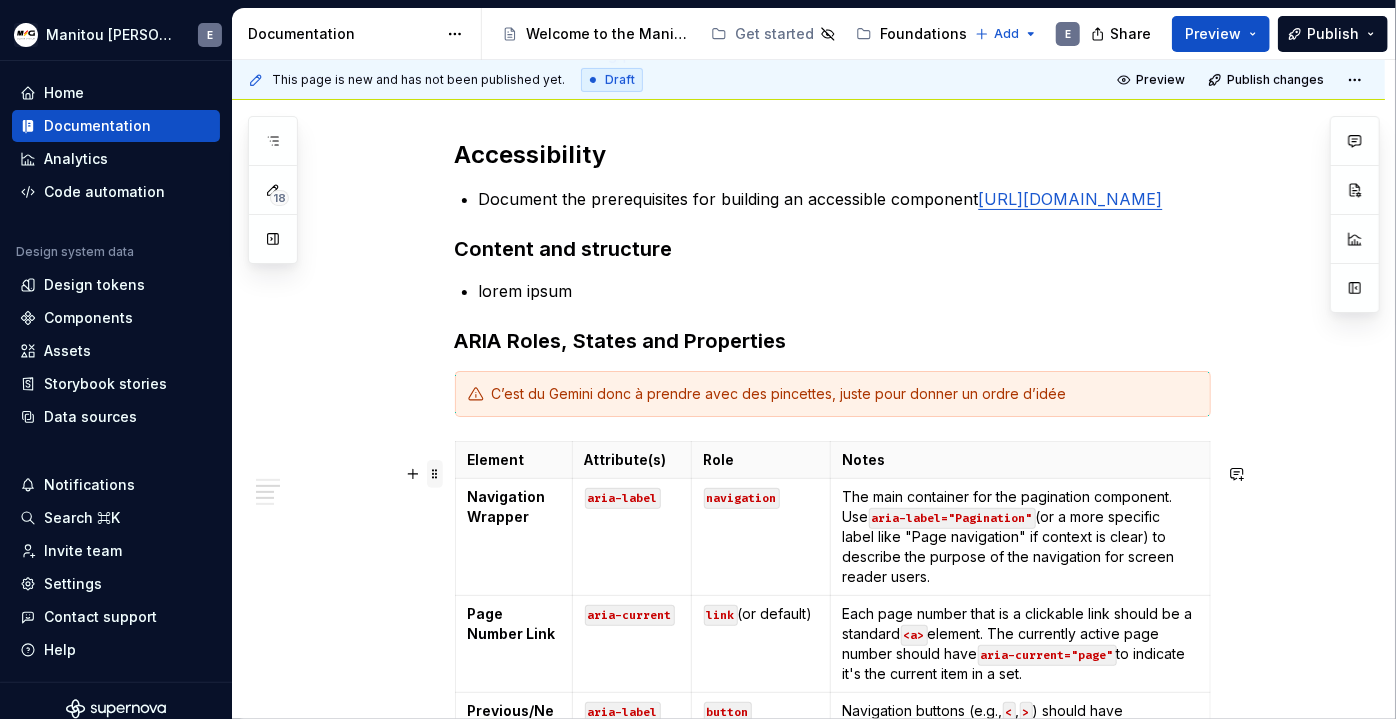 click at bounding box center (435, 474) 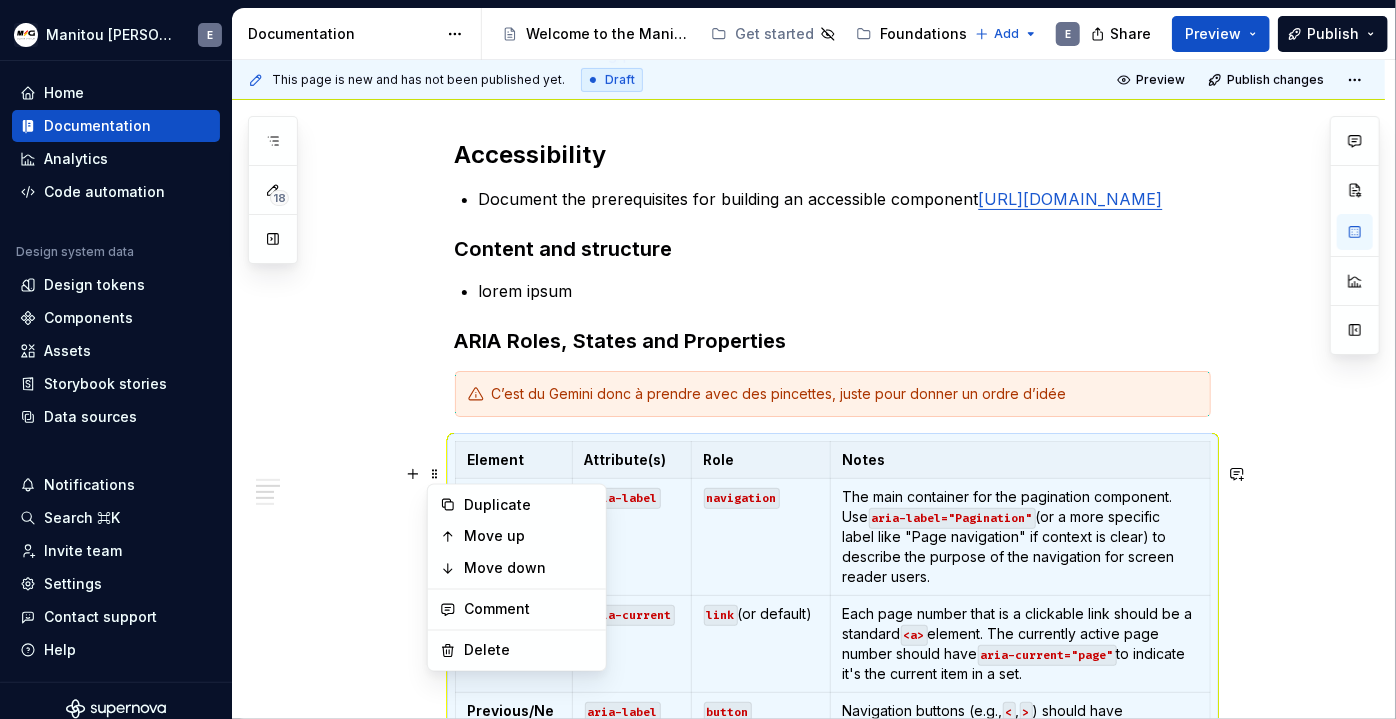 click on "Notes" at bounding box center (1020, 460) 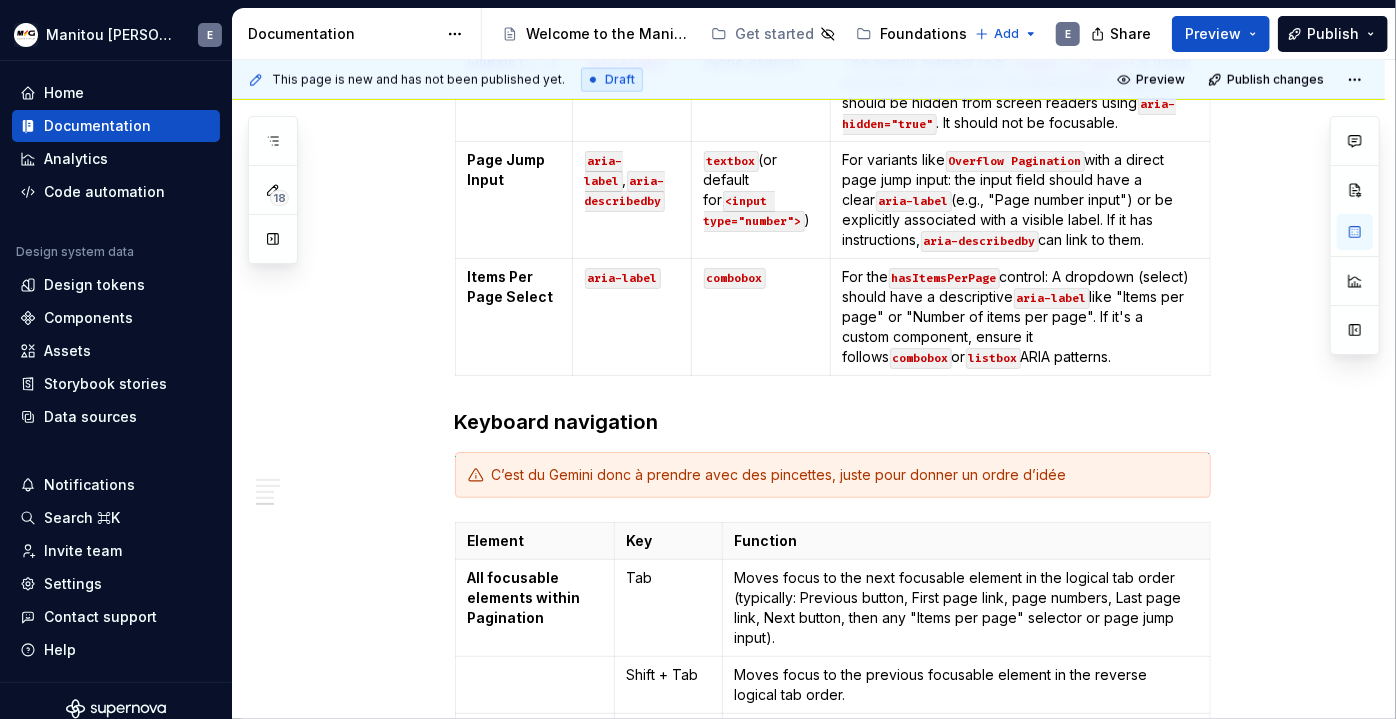scroll, scrollTop: 1084, scrollLeft: 0, axis: vertical 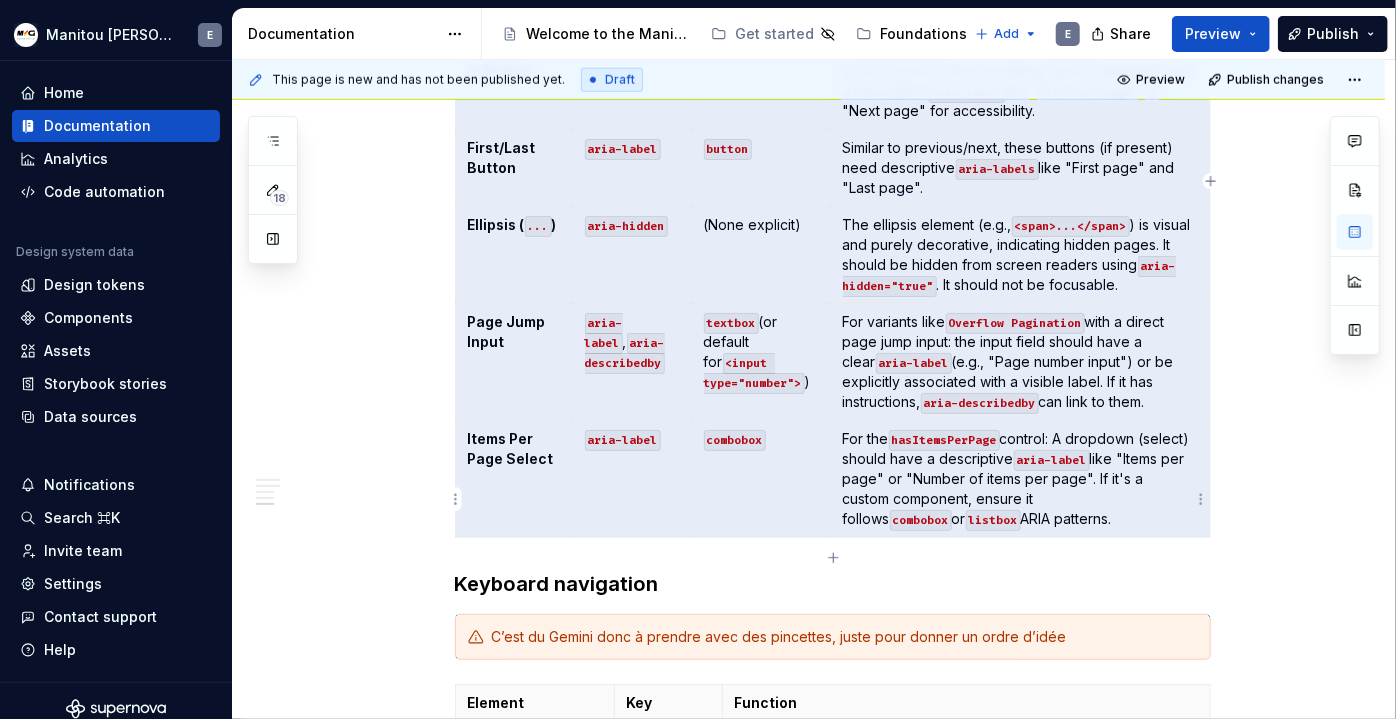 drag, startPoint x: 463, startPoint y: 485, endPoint x: 1164, endPoint y: 503, distance: 701.2311 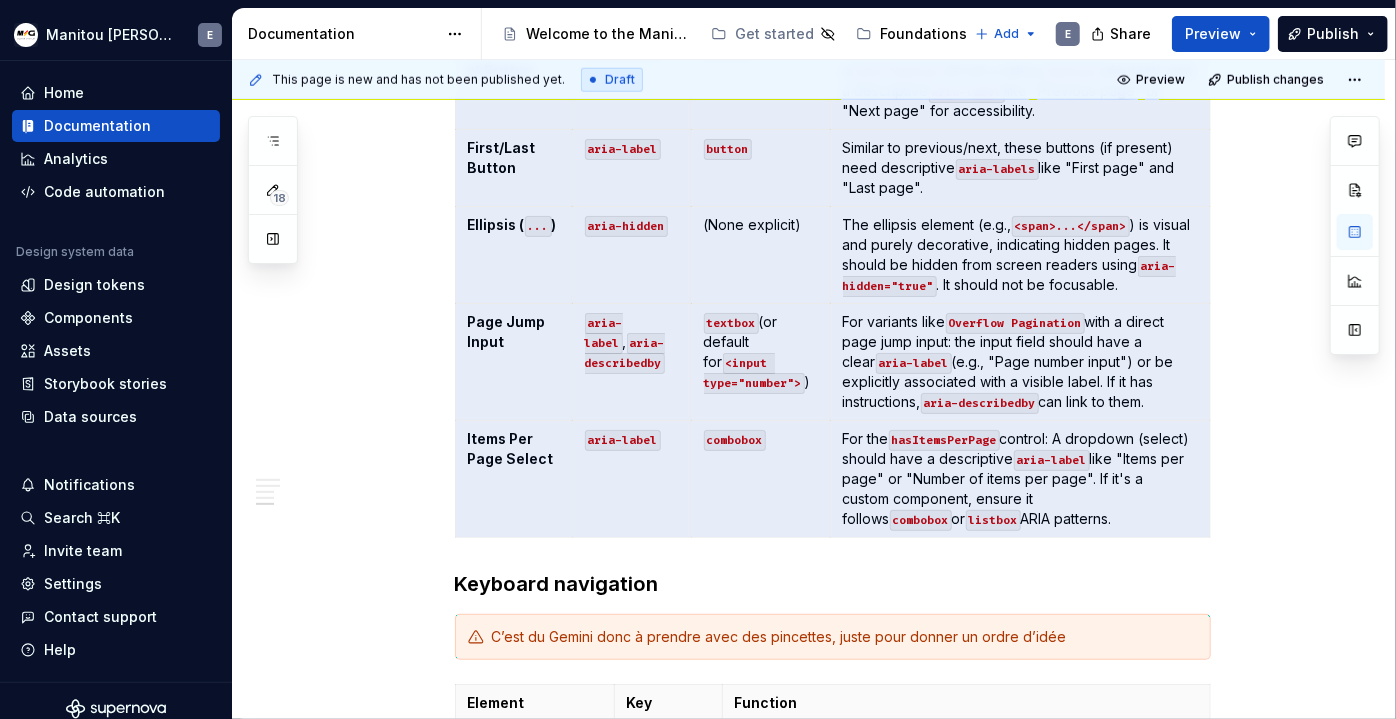 click on "Content Content ux writing preconisation Accessibility Document the prerequisites for building an accessible component  [URL][DOMAIN_NAME] Content and structure lorem ipsum ARIA Roles, States and Properties C’est du Gemini donc à prendre avec des pincettes, juste pour [PERSON_NAME] un ordre d’idée Element Attribute(s) Role Notes Navigation Wrapper aria-label navigation The main container for the pagination component. Use  aria-label="Pagination"  (or a more specific label like "Page navigation" if context is clear) to describe the purpose of the navigation for screen reader users. Page Number Link aria-current link  (or default) Each page number that is a clickable link should be a standard  <a>  element. The currently active page number should have  aria-current="page"  to indicate it's the current item in a set. Previous/Next Button aria-label button Navigation buttons (e.g.,  < ,  > ) should have a  role="button"  (if not a native  <button>  element) and a descriptive  aria-label aria-label )" at bounding box center (808, 494) 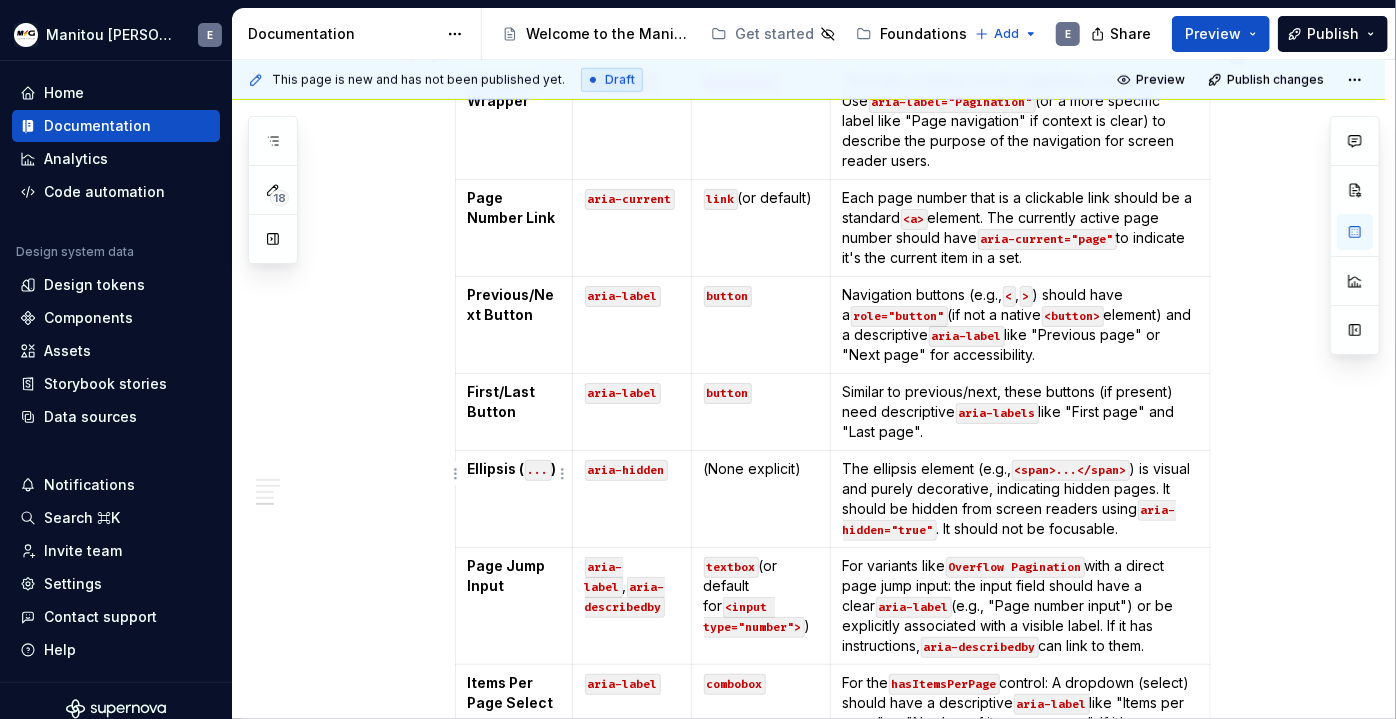 scroll, scrollTop: 993, scrollLeft: 0, axis: vertical 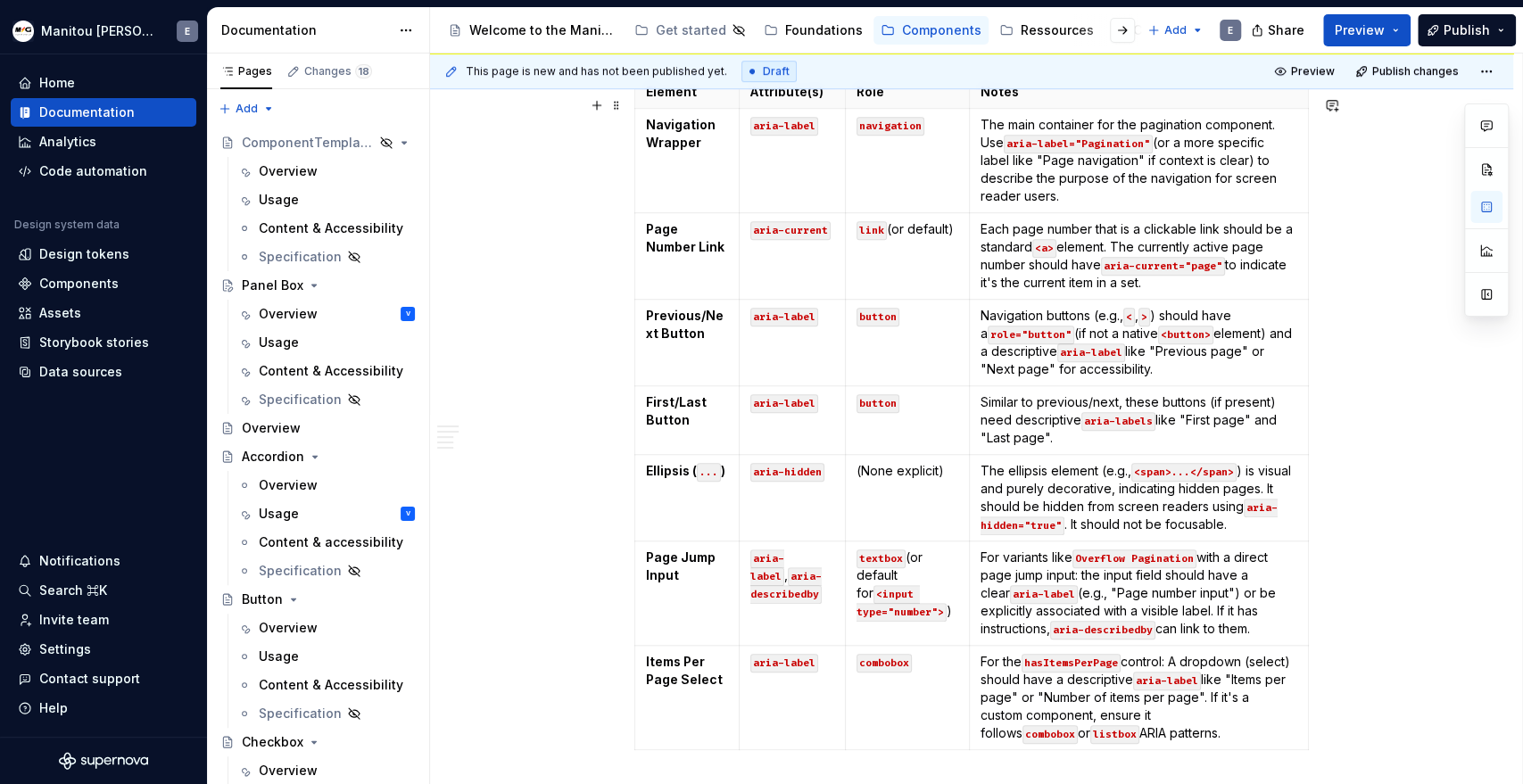 click on "Content Content ux writing preconisation Accessibility Document the prerequisites for building an accessible component  [URL][DOMAIN_NAME] Content and structure lorem ipsum ARIA Roles, States and Properties C’est du Gemini donc à prendre avec des pincettes, juste pour [PERSON_NAME] un ordre d’idée Element Attribute(s) Role Notes Navigation Wrapper aria-label navigation The main container for the pagination component. Use  aria-label="Pagination"  (or a more specific label like "Page navigation" if context is clear) to describe the purpose of the navigation for screen reader users. Page Number Link aria-current link  (or default) Each page number that is a clickable link should be a standard  <a>  element. The currently active page number should have  aria-current="page"  to indicate it's the current item in a set. Previous/Next Button aria-label button Navigation buttons (e.g.,  < ,  > ) should have a  role="button"  (if not a native  <button>  element) and a descriptive  aria-label aria-label )" at bounding box center [972, 732] 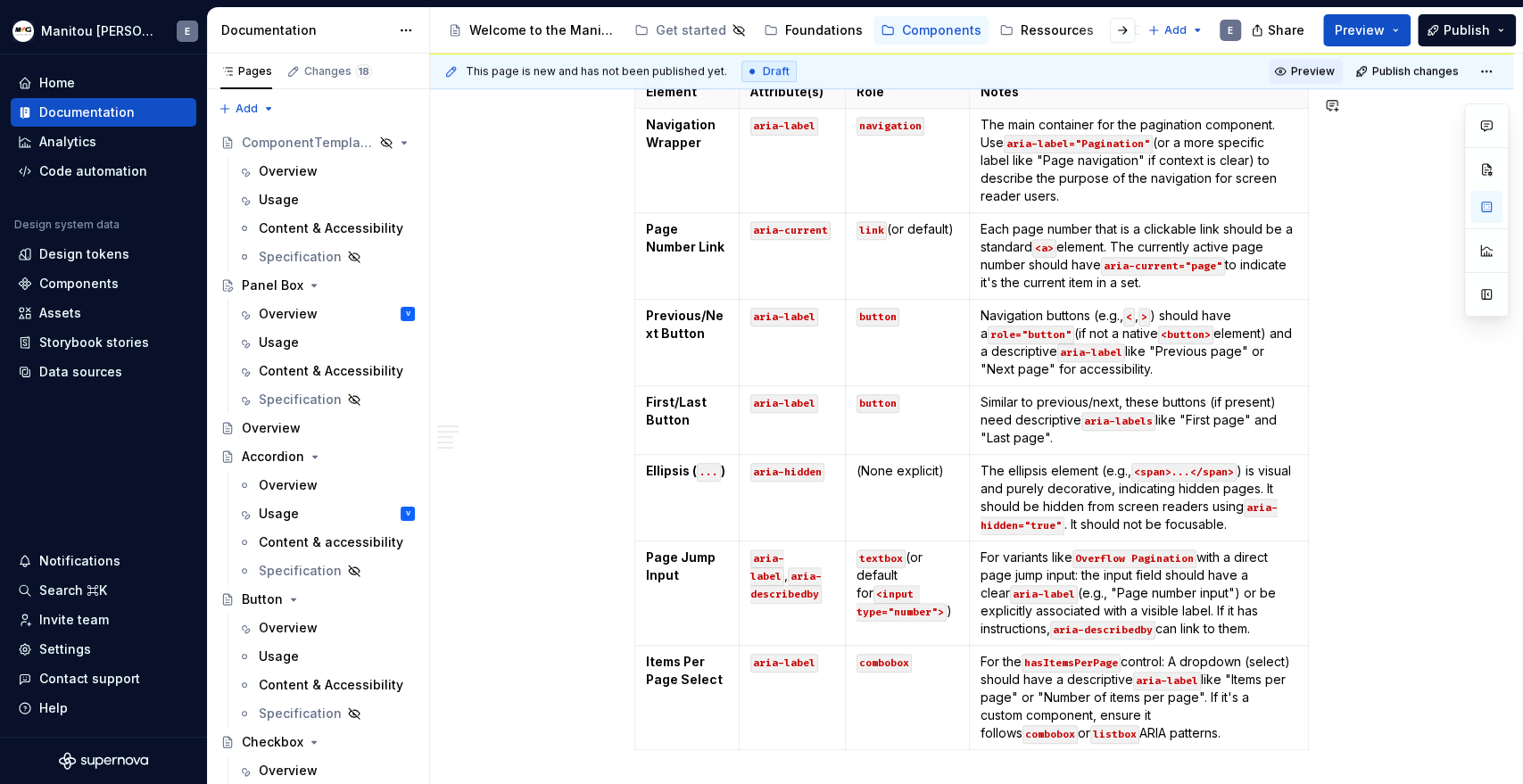 click on "Preview" at bounding box center [1312, 71] 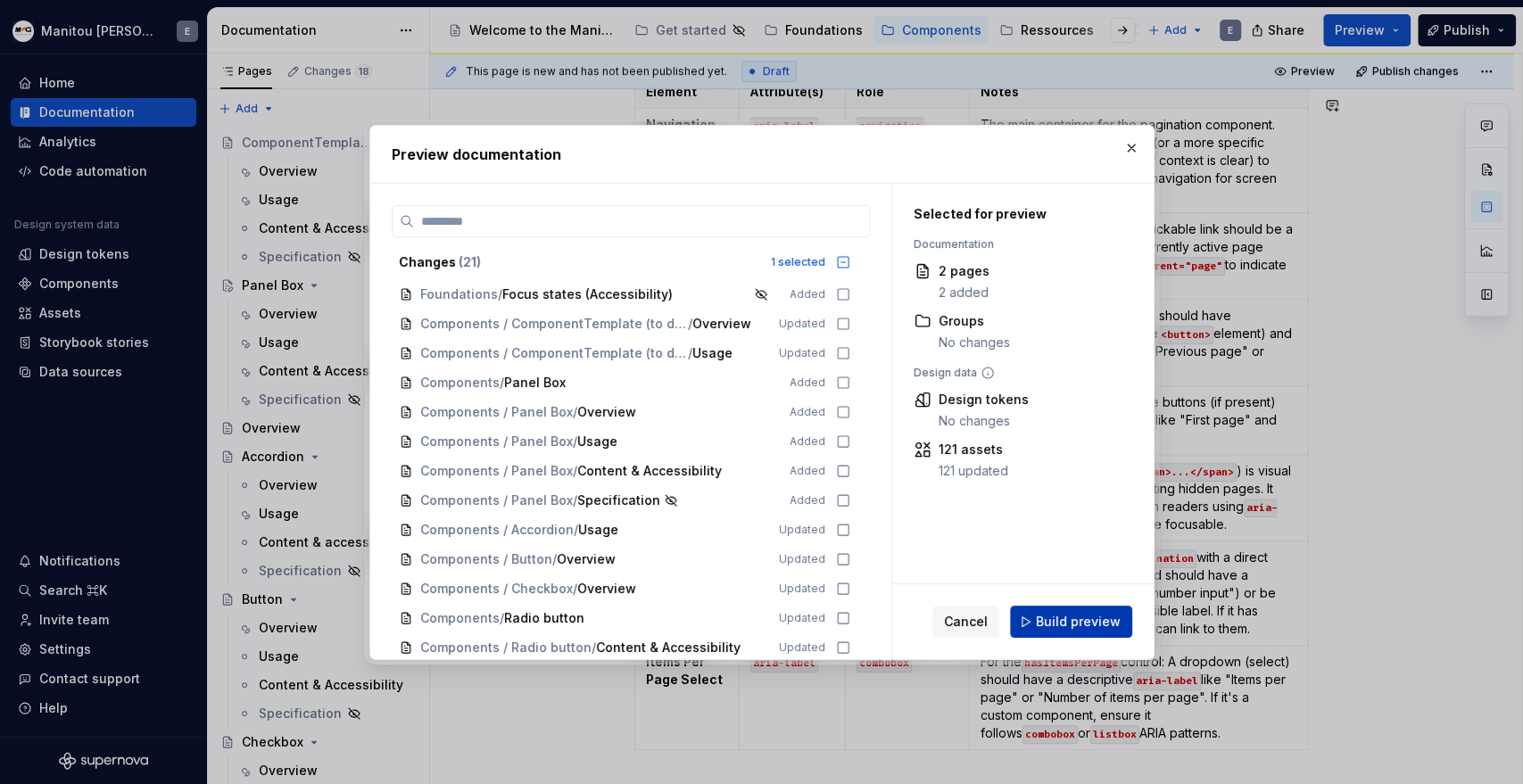 click on "Build preview" at bounding box center [1078, 622] 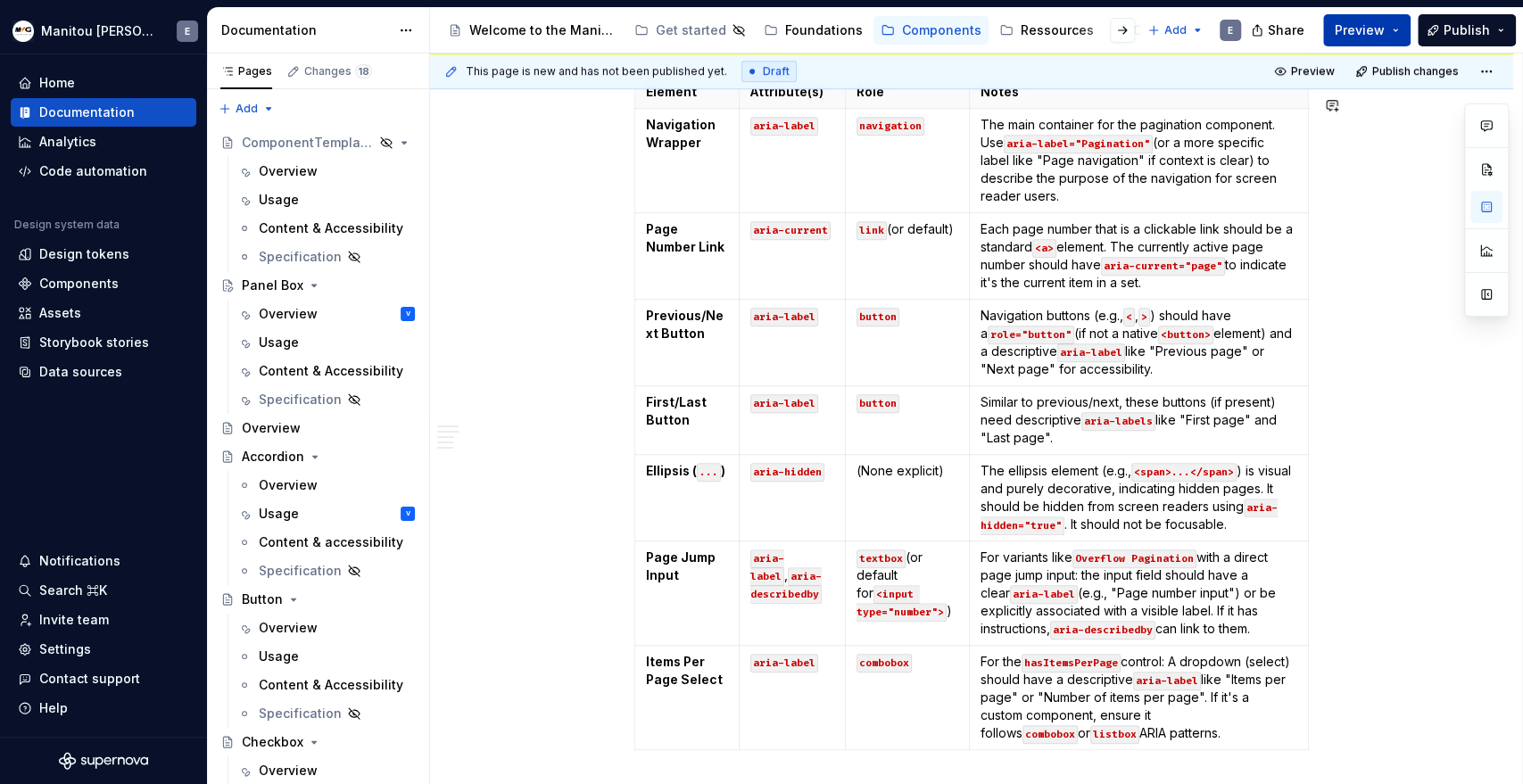click on "Preview" at bounding box center (1367, 30) 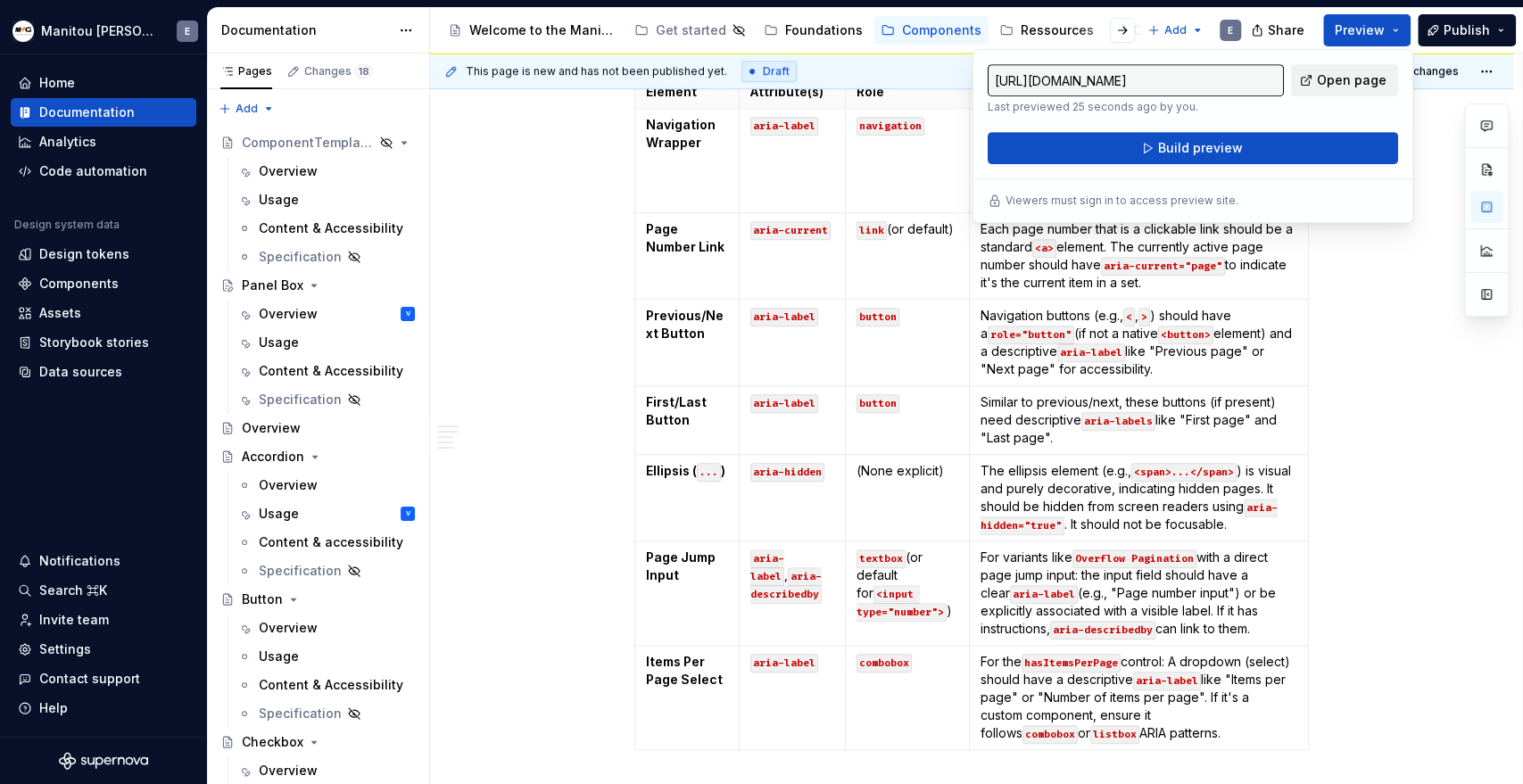 click on "Open page" at bounding box center (1352, 80) 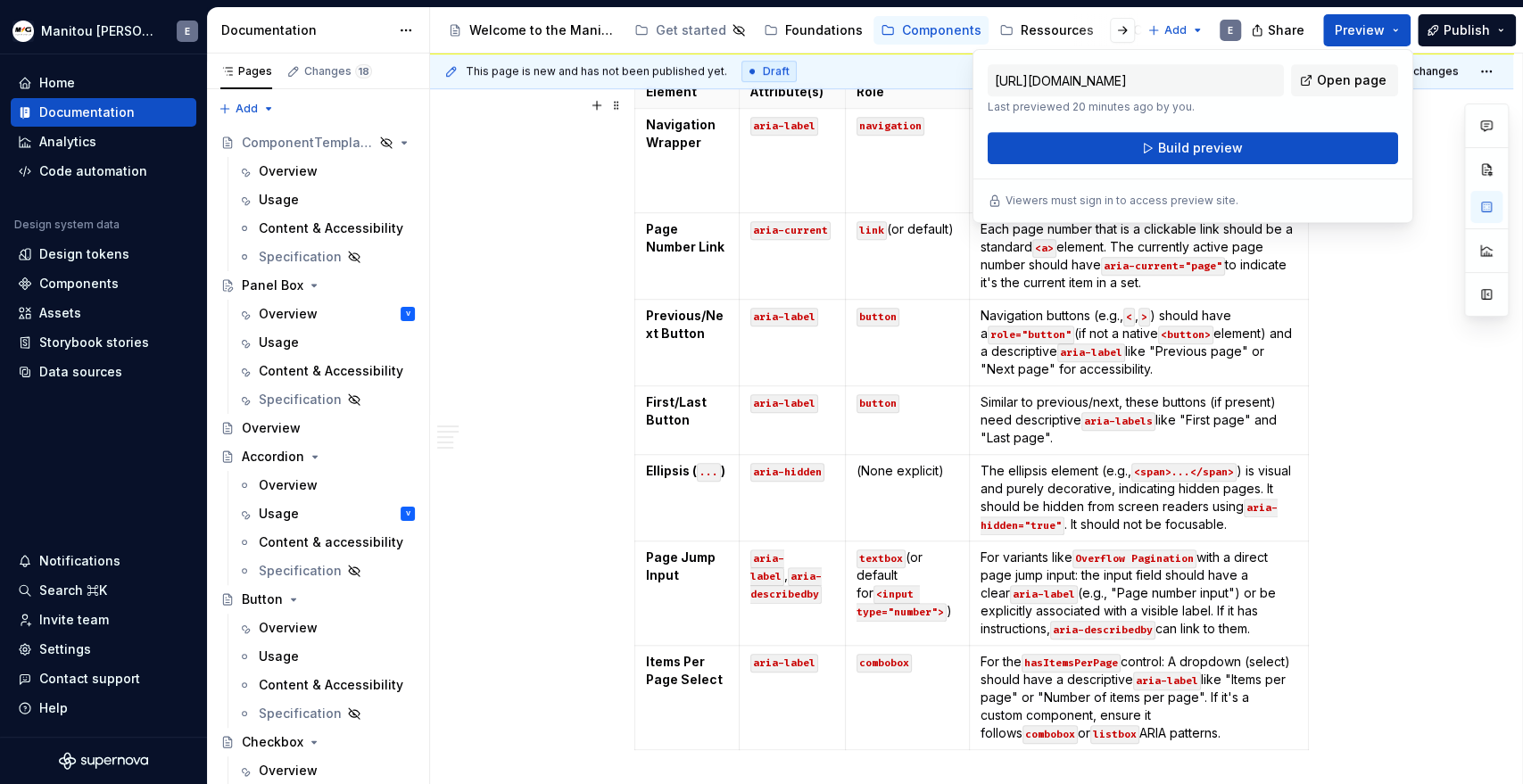 click on "Content Content ux writing preconisation Accessibility Document the prerequisites for building an accessible component  [URL][DOMAIN_NAME] Content and structure lorem ipsum ARIA Roles, States and Properties C’est du Gemini donc à prendre avec des pincettes, juste pour [PERSON_NAME] un ordre d’idée Element Attribute(s) Role Notes Navigation Wrapper aria-label navigation The main container for the pagination component. Use  aria-label="Pagination"  (or a more specific label like "Page navigation" if context is clear) to describe the purpose of the navigation for screen reader users. Page Number Link aria-current link  (or default) Each page number that is a clickable link should be a standard  <a>  element. The currently active page number should have  aria-current="page"  to indicate it's the current item in a set. Previous/Next Button aria-label button Navigation buttons (e.g.,  < ,  > ) should have a  role="button"  (if not a native  <button>  element) and a descriptive  aria-label aria-label )" at bounding box center (972, 732) 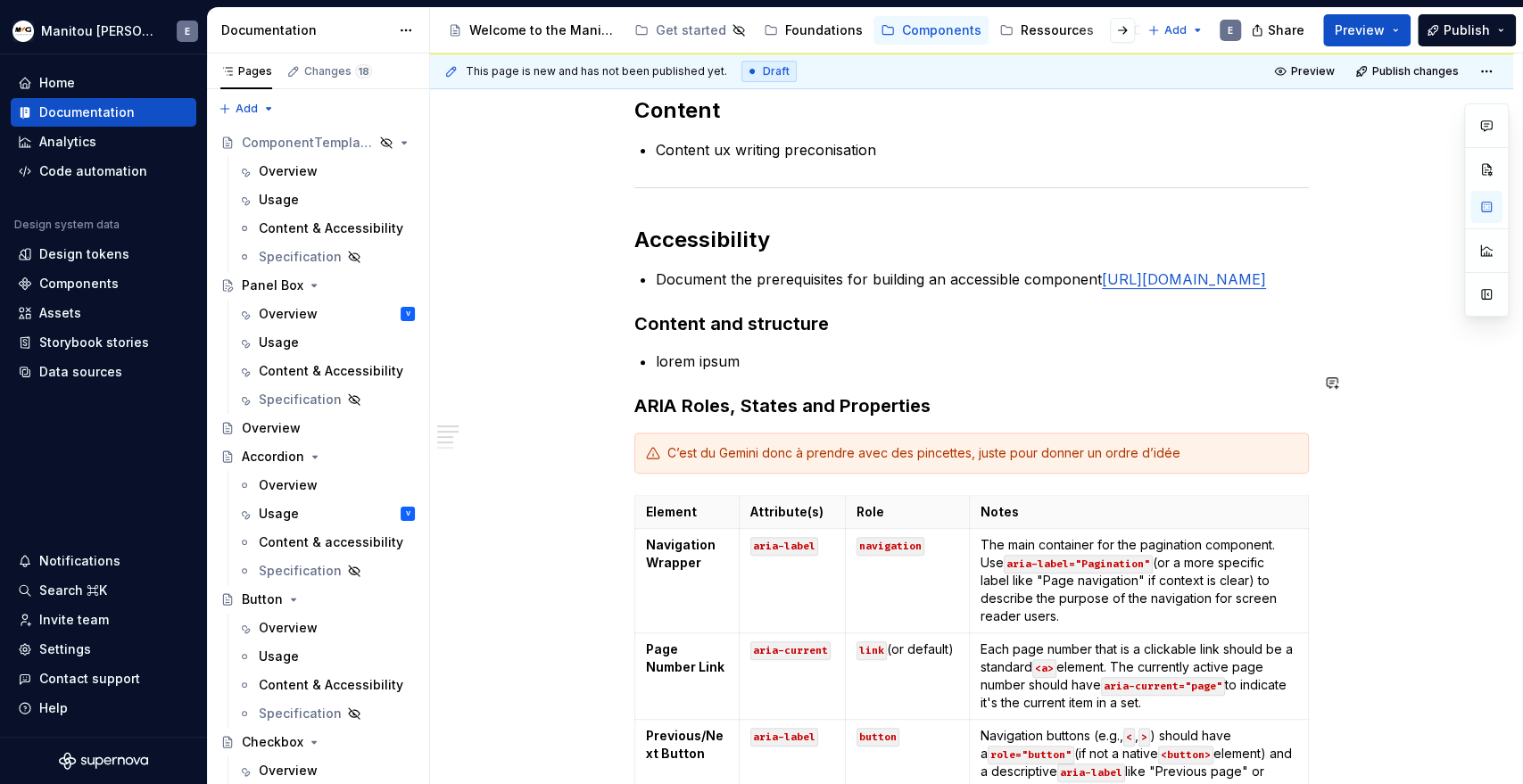 scroll, scrollTop: 0, scrollLeft: 0, axis: both 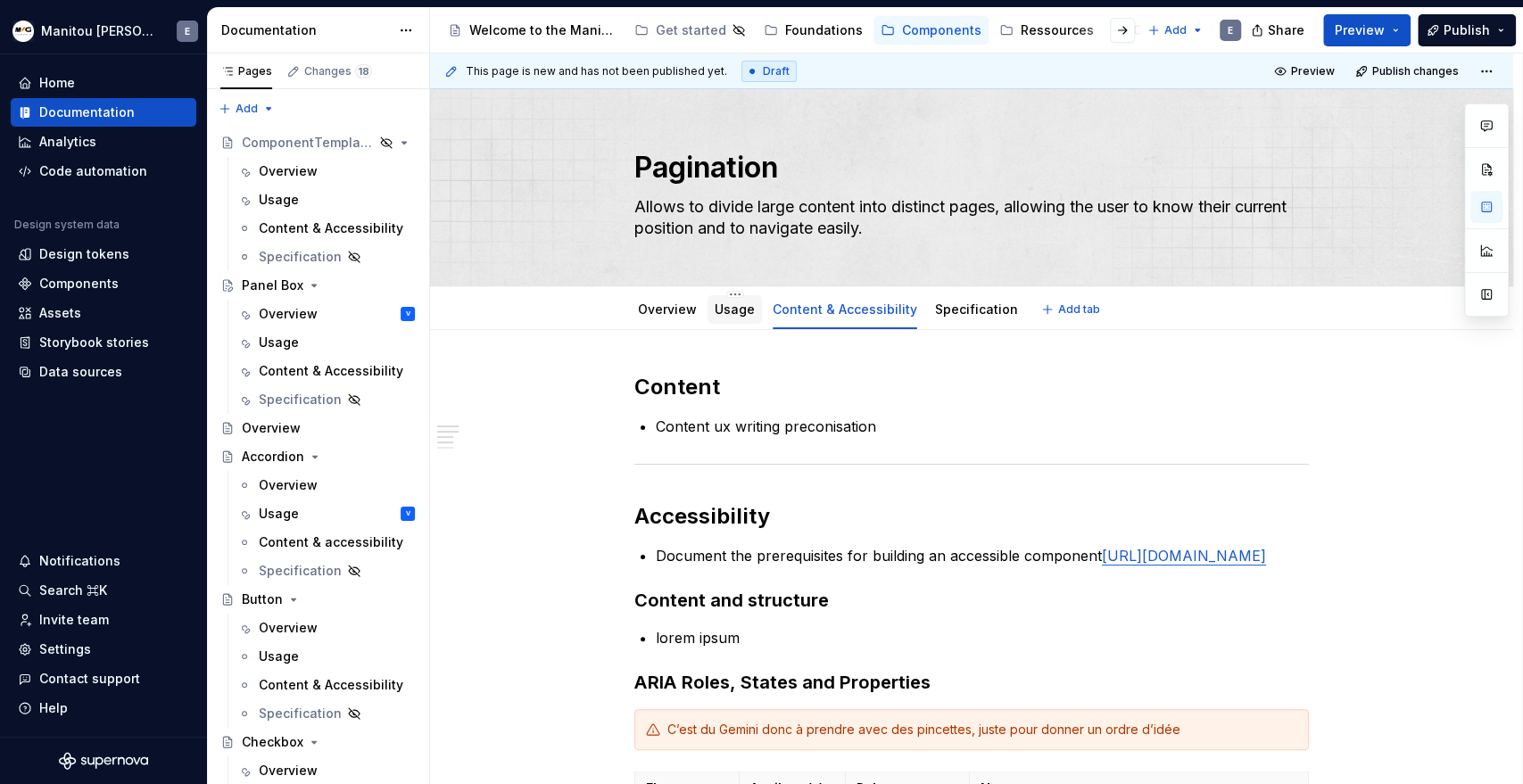 click on "Usage" at bounding box center [734, 309] 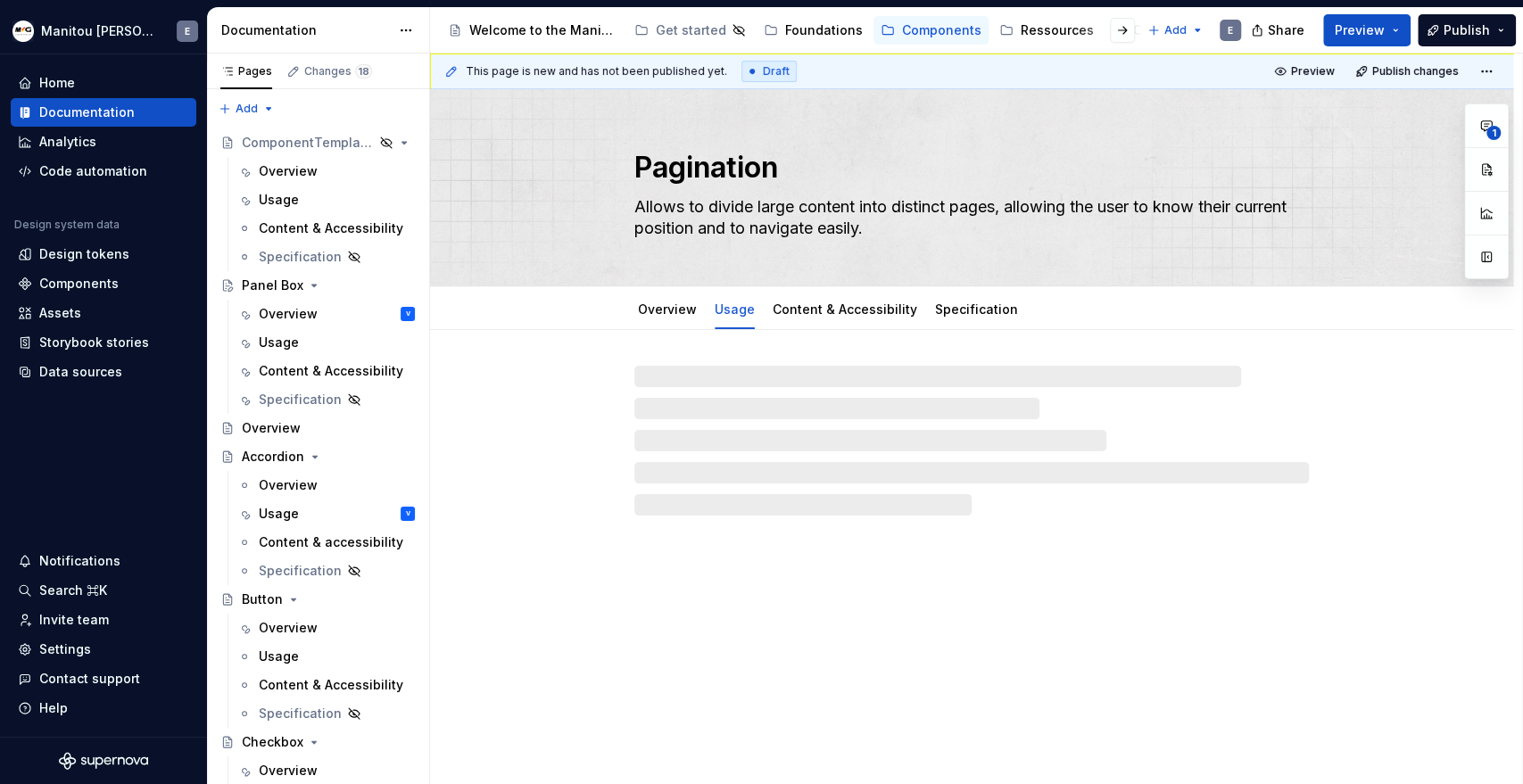 type on "*" 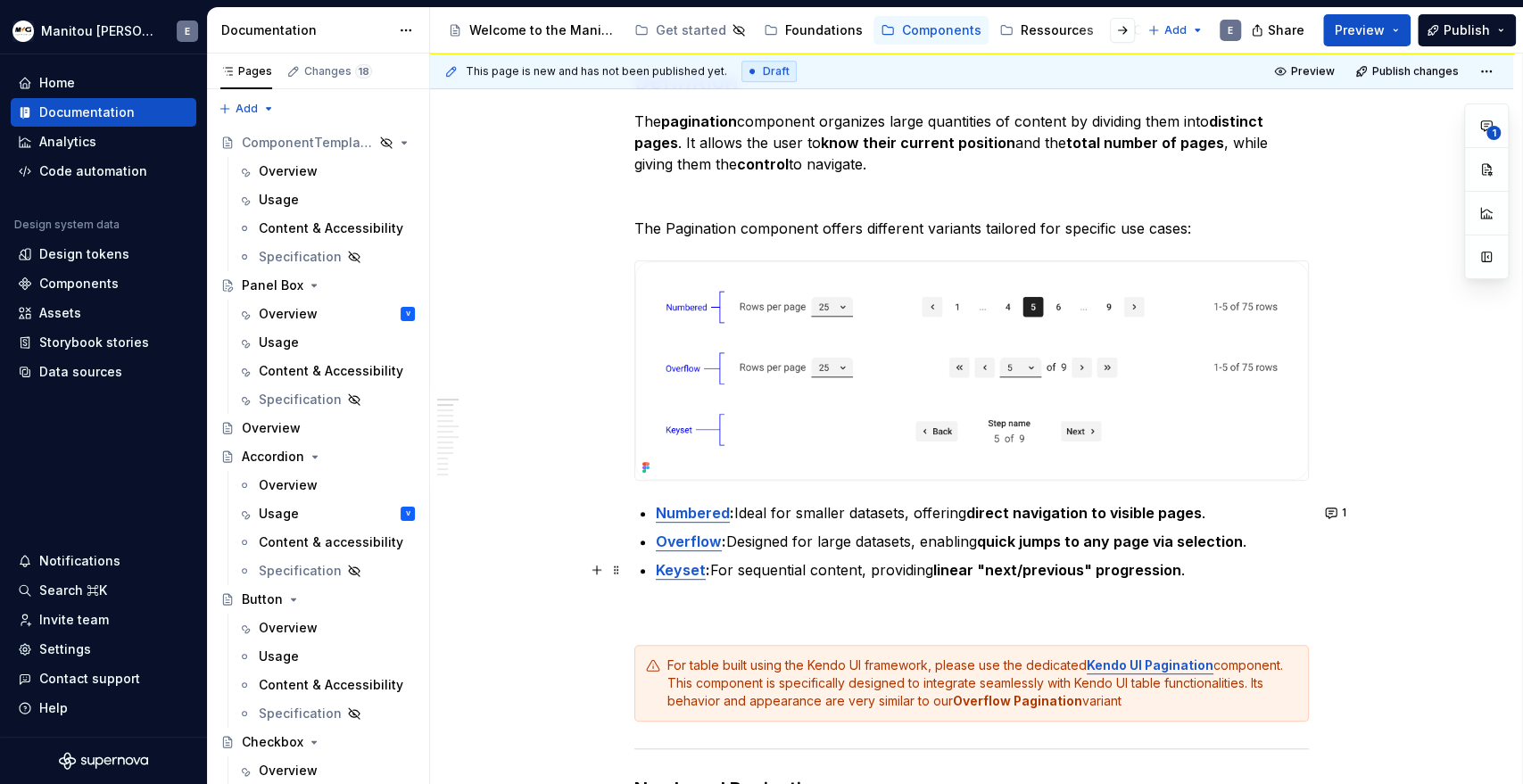 scroll, scrollTop: 321, scrollLeft: 0, axis: vertical 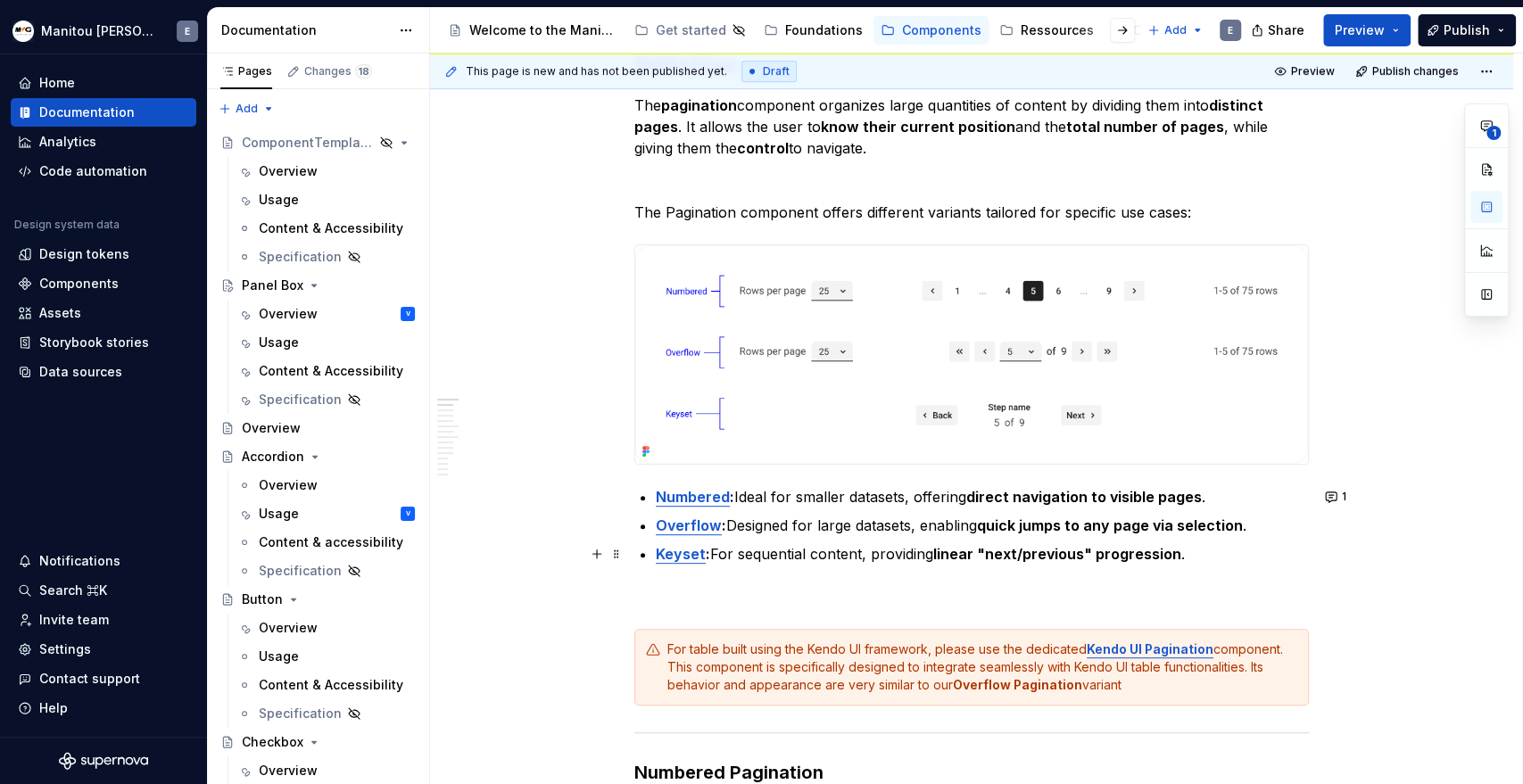 click on ":" at bounding box center [708, 554] 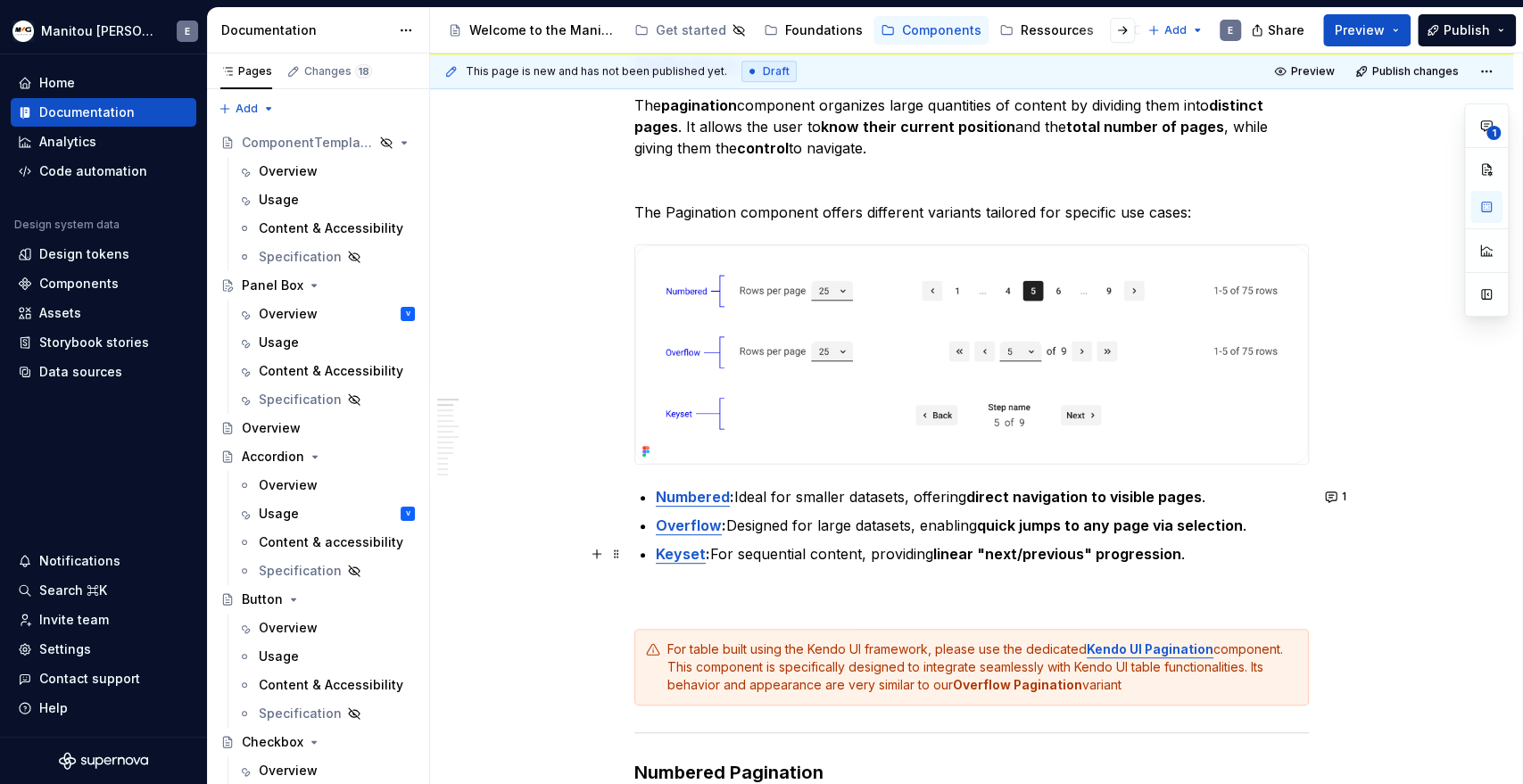 type 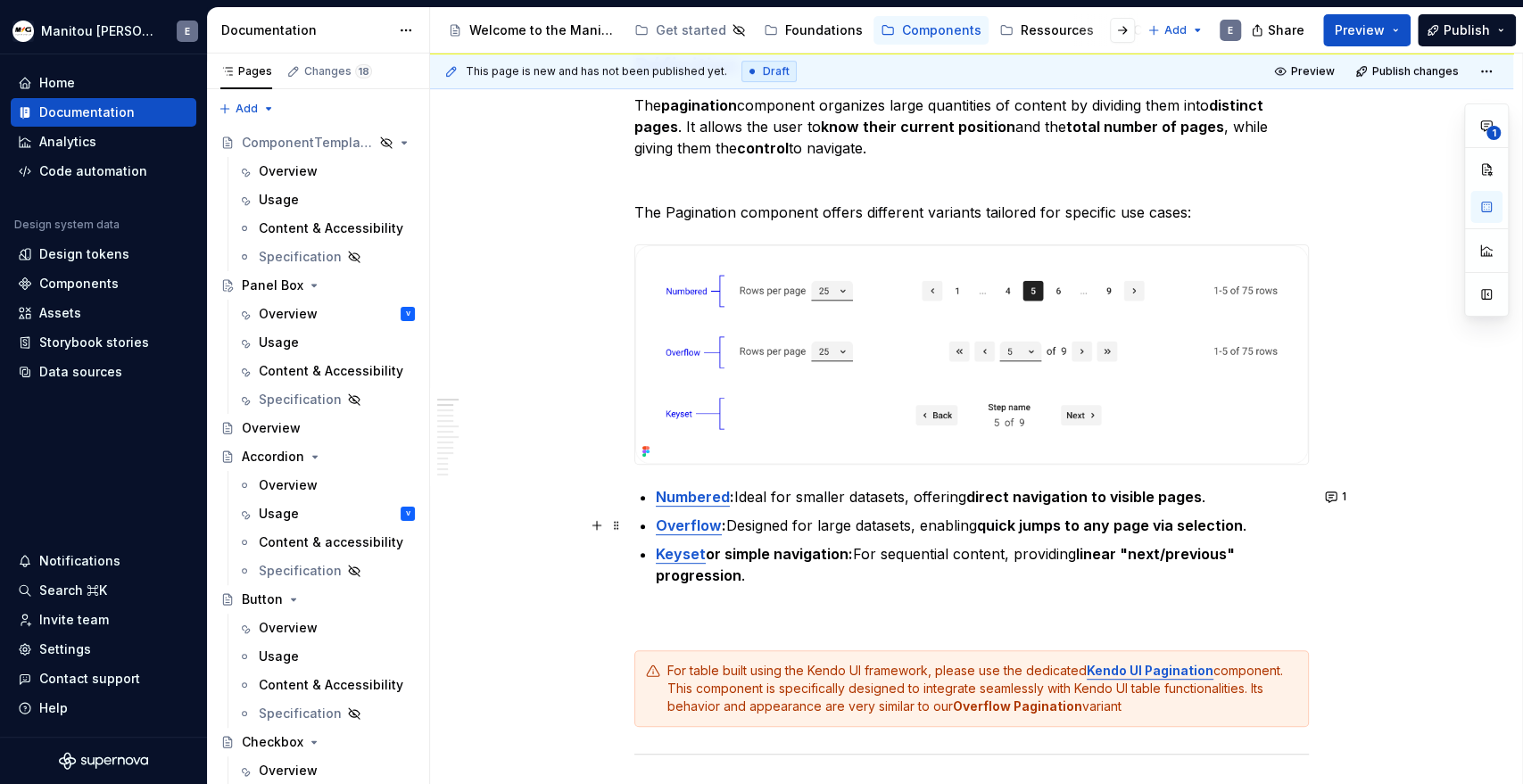 click on ":" at bounding box center (724, 525) 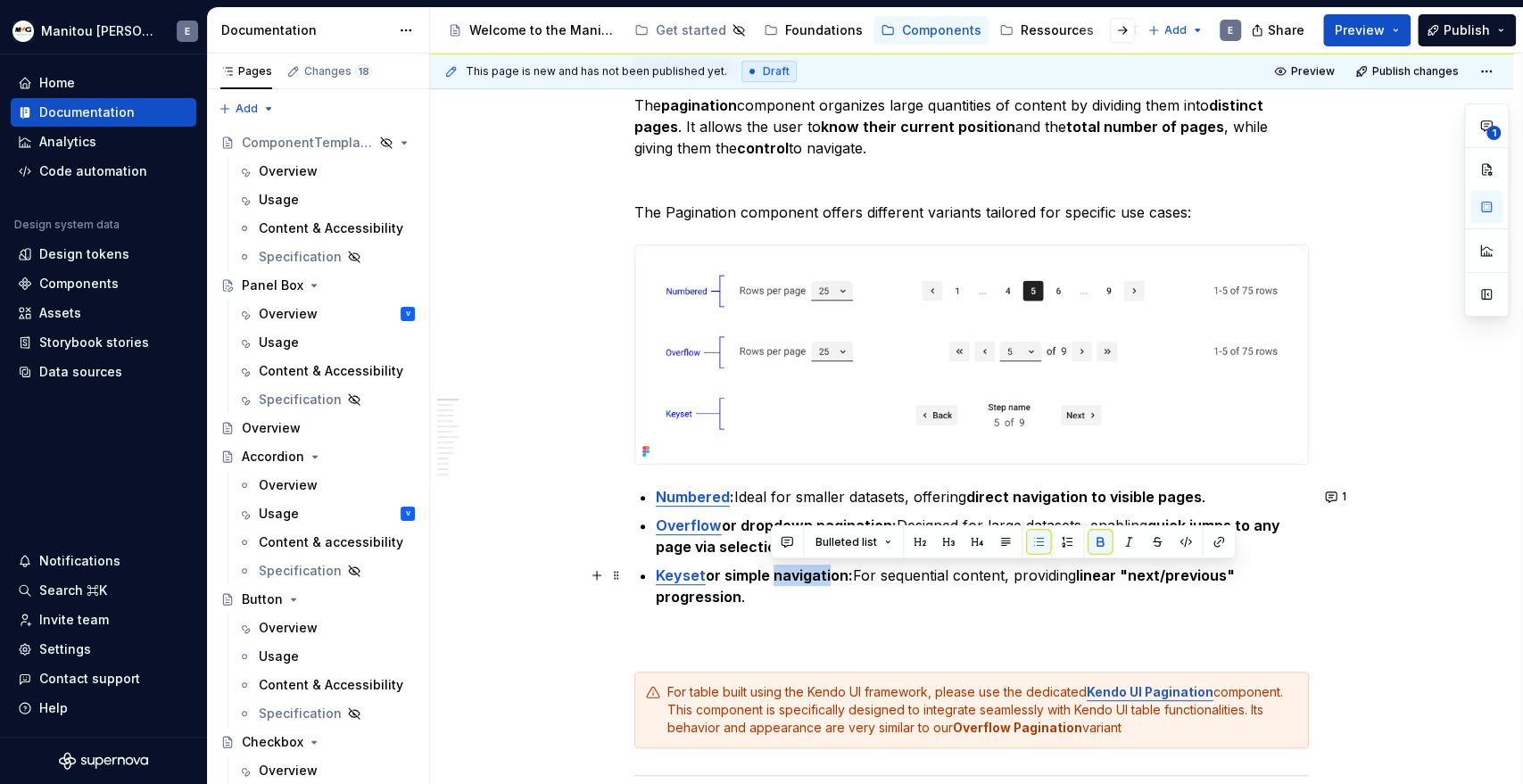 drag, startPoint x: 771, startPoint y: 576, endPoint x: 825, endPoint y: 577, distance: 54.009258 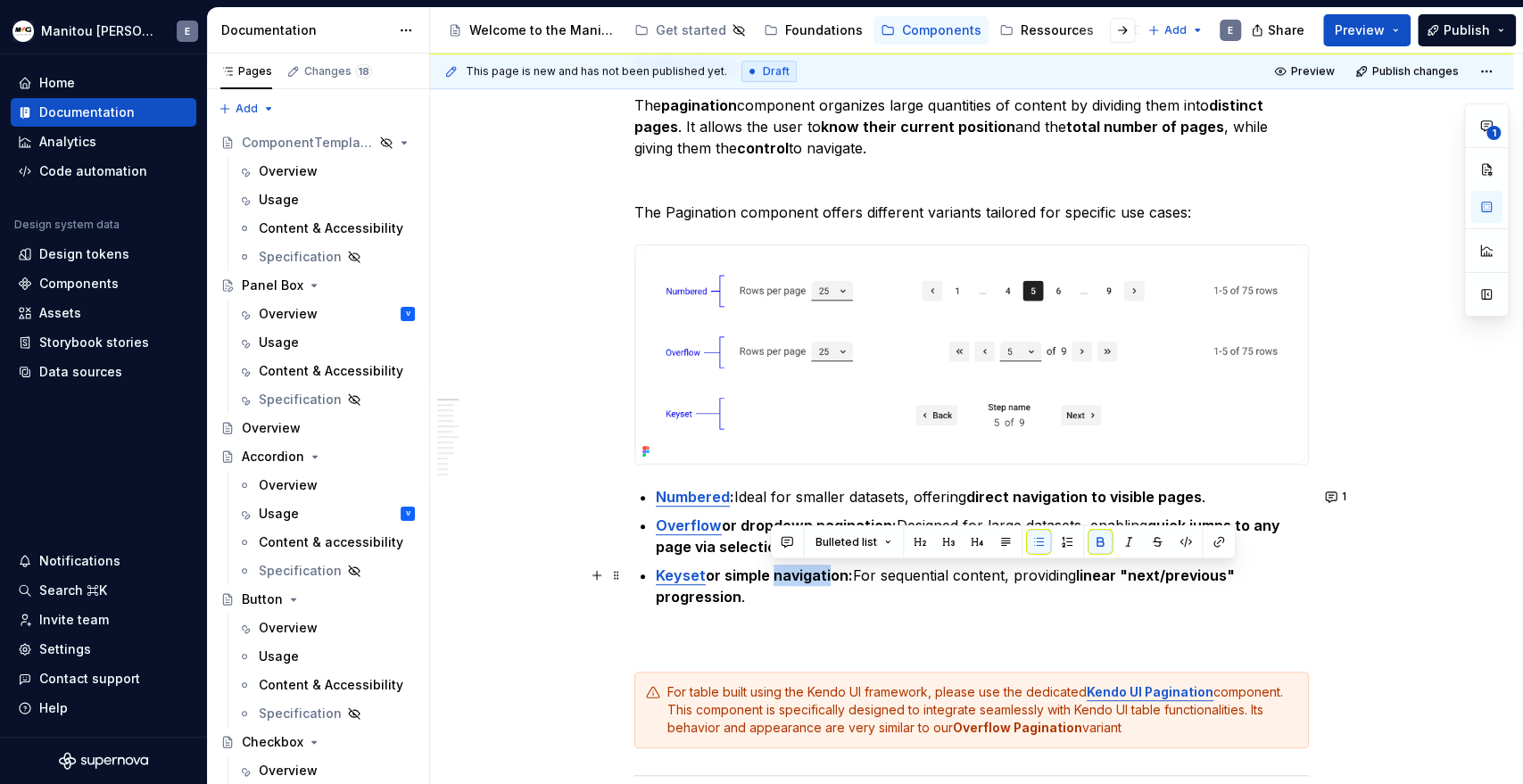 click on "or simple navigation:" at bounding box center (779, 575) 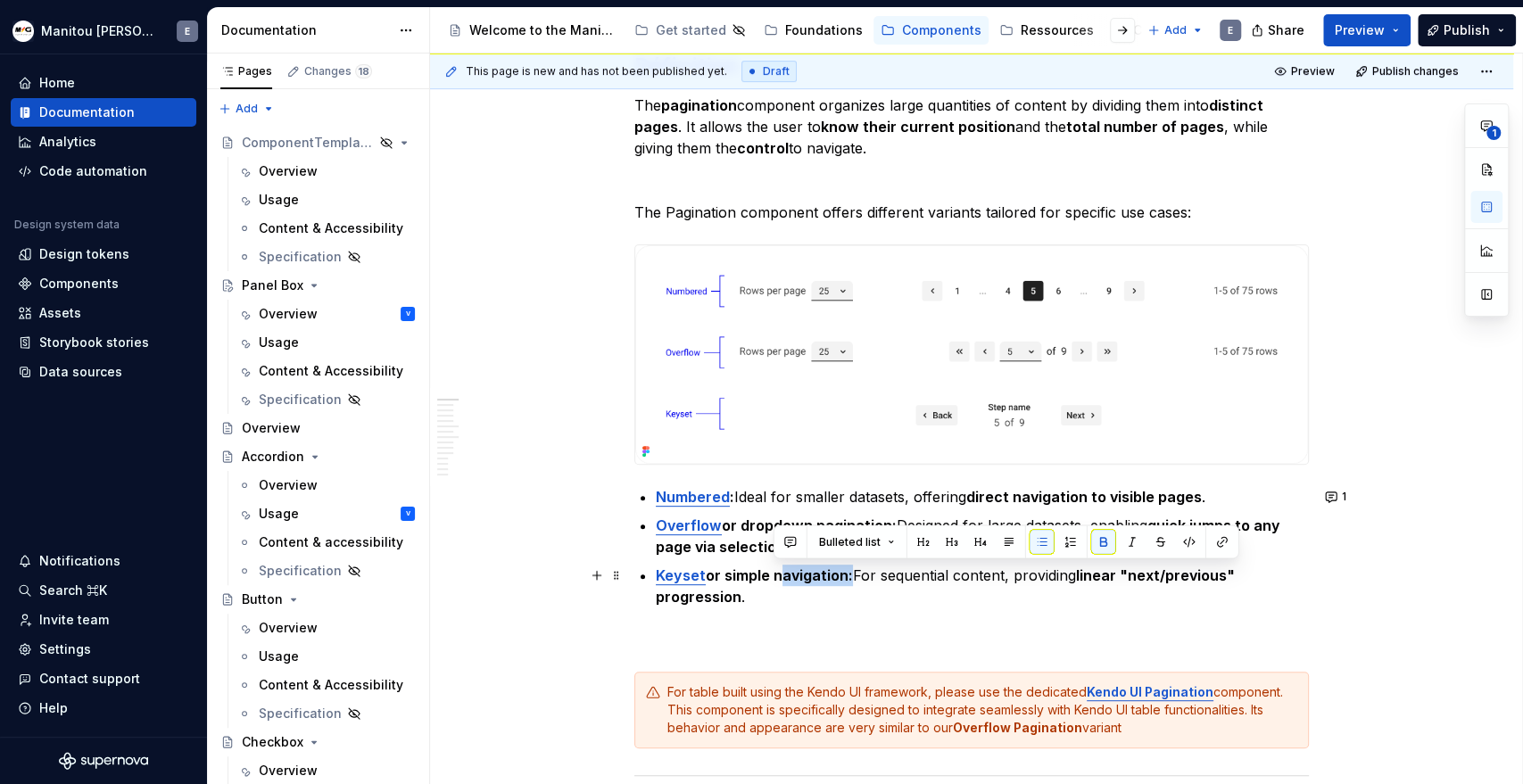drag, startPoint x: 846, startPoint y: 576, endPoint x: 773, endPoint y: 582, distance: 73.24616 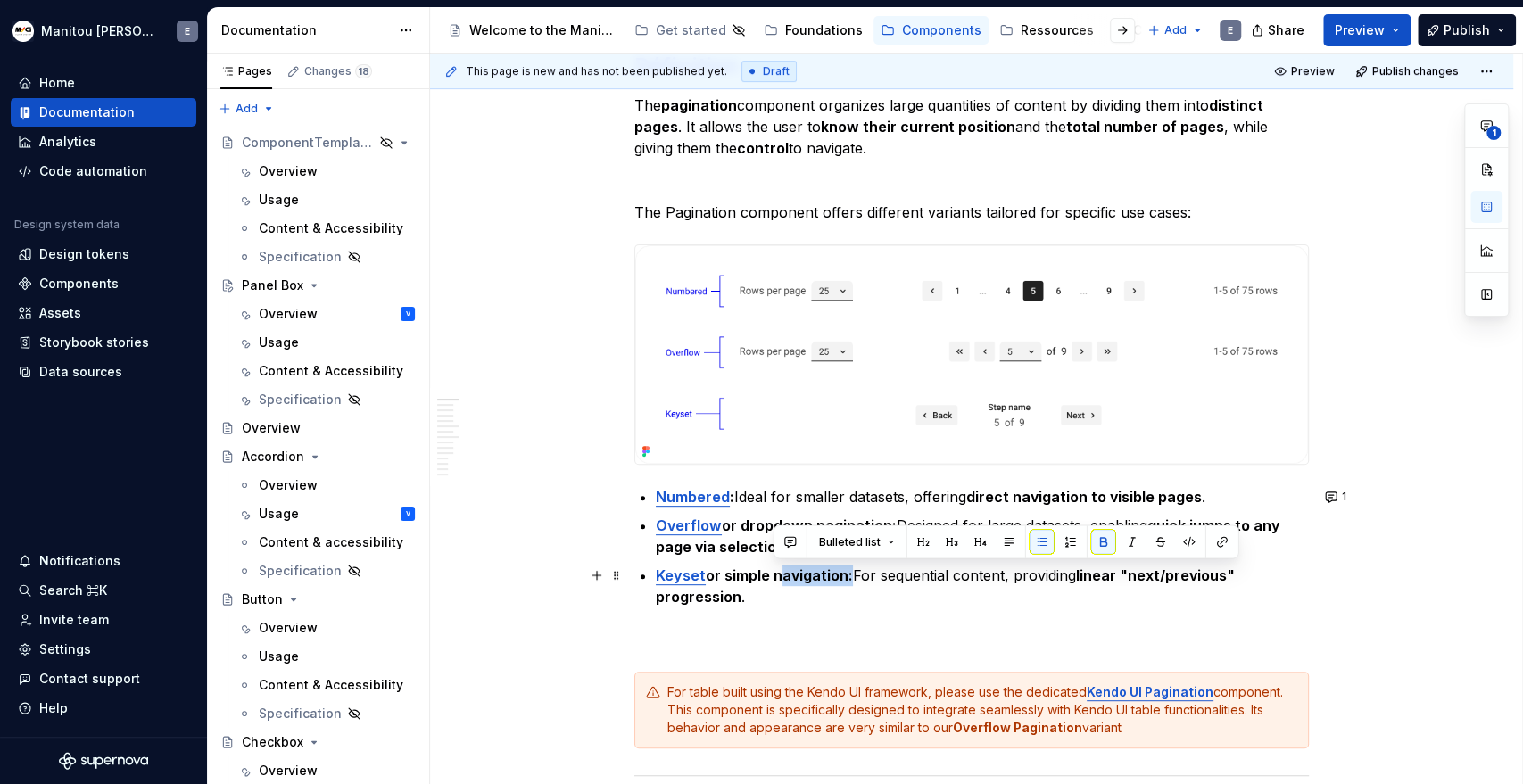 click on "Keyset  or simple navigation:  For sequential content, providing  linear "next/previous" progression ." at bounding box center (982, 586) 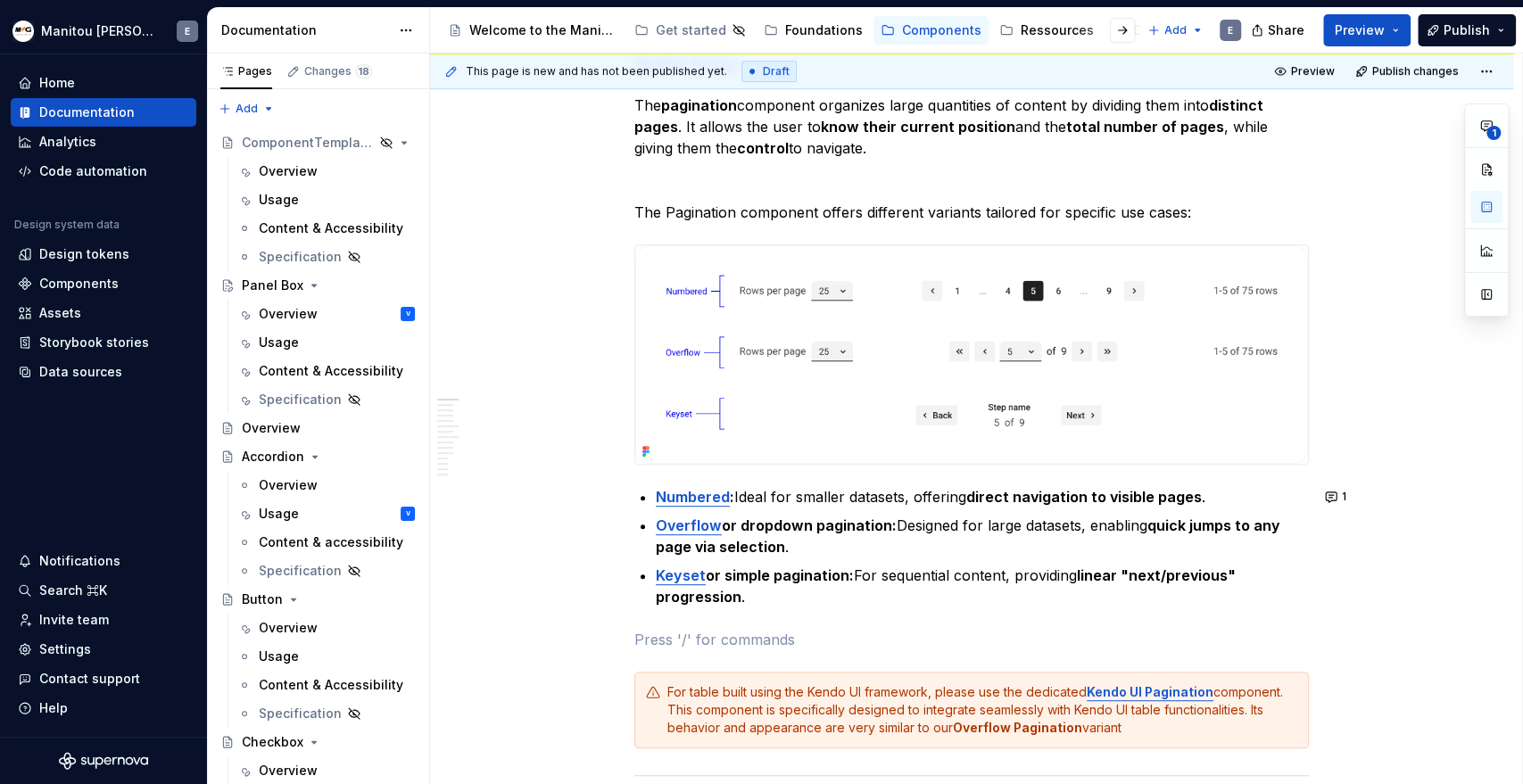 click on "Définition The  pagination  component organizes large quantities of content by dividing them into  distinct pages . It allows the user to  know their current position  and the  total number of pages , while giving them the  control  to navigate. The Pagination component offers different variants tailored for specific use cases: Numbered  :  Ideal for smaller datasets, offering  direct navigation to visible pages . Overflow  or dropdown pagination:  Designed for large datasets, enabling  quick jumps to any page via selection . Keyset  or simple pagination:  For sequential content, providing  linear "next/previous" progression . For table built using the Kendo UI framework, please use the dedicated  Kendo UI Pagination  component. This component is specifically designed to integrate seamlessly with Kendo UI table functionalities. Its behavior and appearance are very similar to our  Overflow Pagination  variant Numbered Pagination Rows per page: Pager: Pager Info: pagerNavigation: Pages [Current page]: Pages: ." at bounding box center [972, 3598] 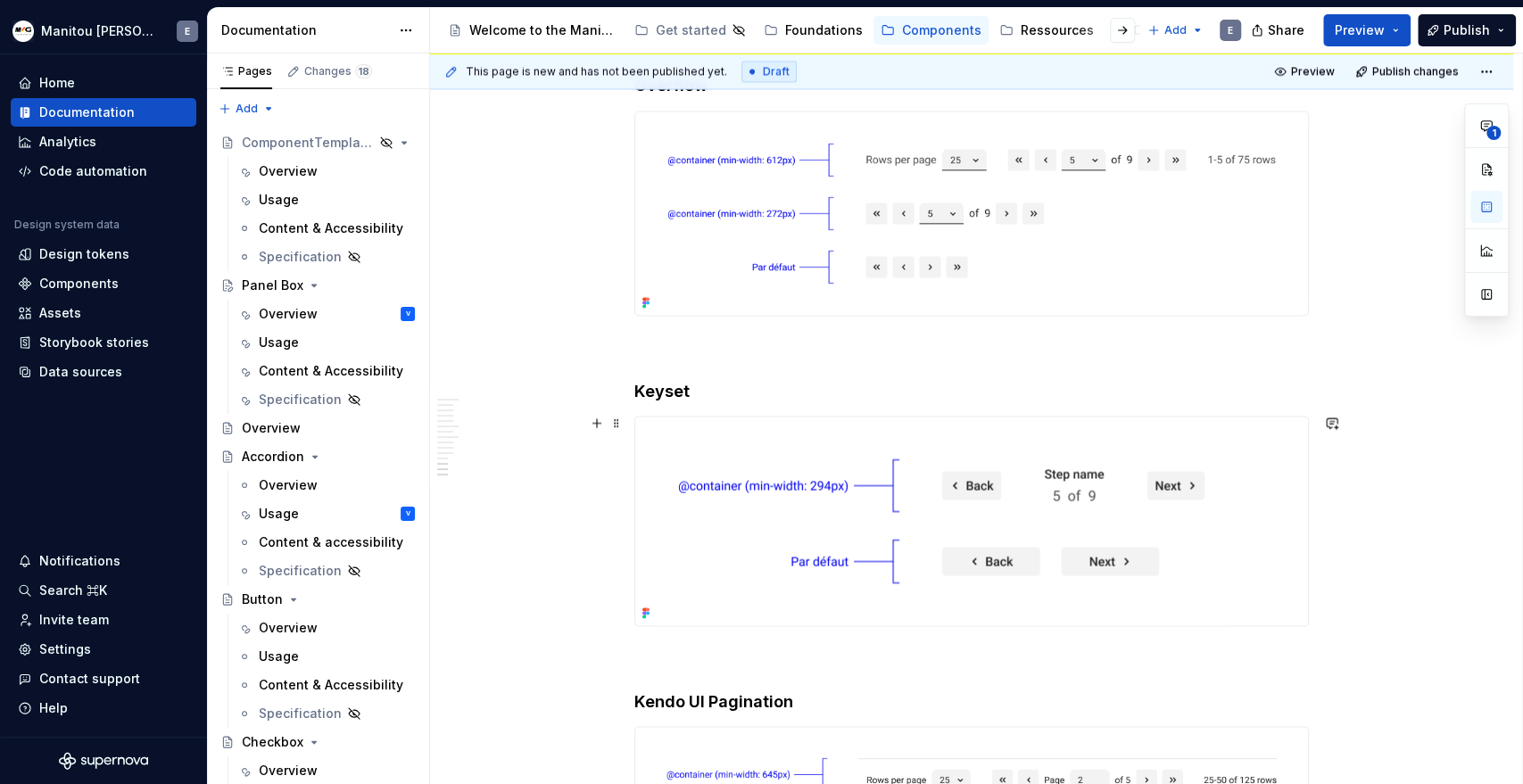 scroll, scrollTop: 6527, scrollLeft: 0, axis: vertical 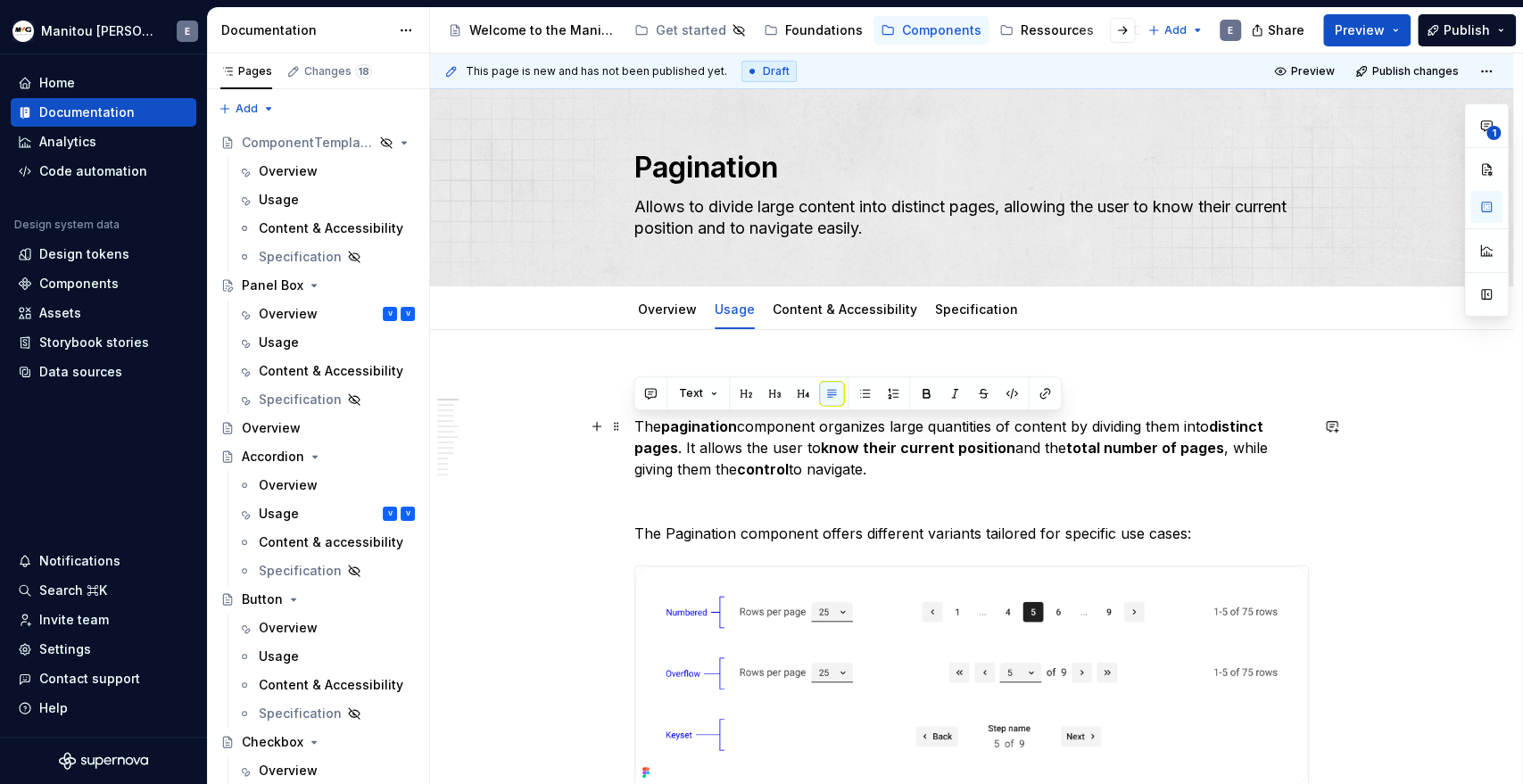 drag, startPoint x: 893, startPoint y: 468, endPoint x: 626, endPoint y: 426, distance: 270.28318 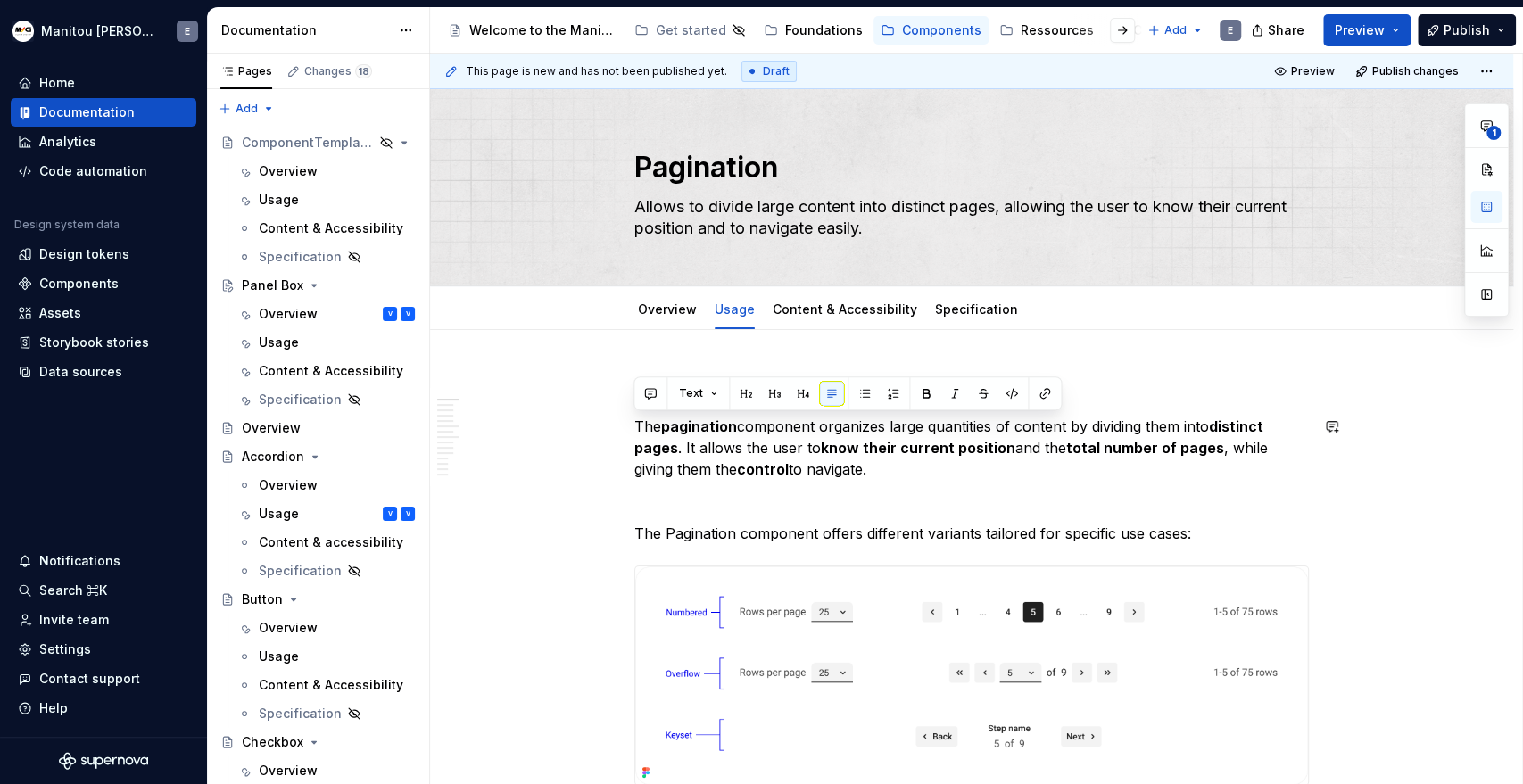 copy on "The  pagination  component organizes large quantities of content by dividing them into  distinct pages . It allows the user to  know their current position  and the  total number of pages , while giving them the  control  to navigate." 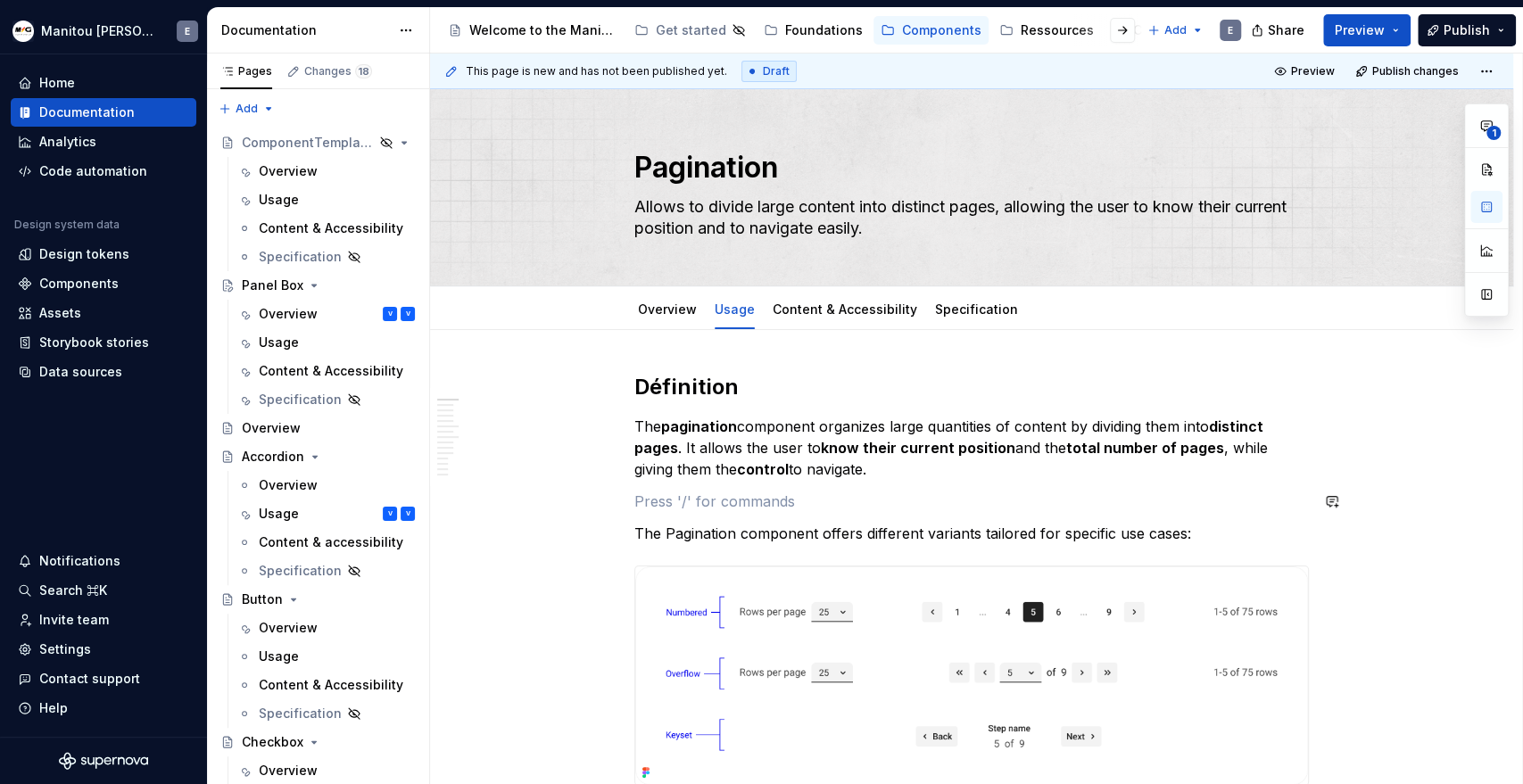 click on "Définition The  pagination  component organizes large quantities of content by dividing them into  distinct pages . It allows the user to  know their current position  and the  total number of pages , while giving them the  control  to navigate. The Pagination component offers different variants tailored for specific use cases: Numbered  :  Ideal for smaller datasets, offering  direct navigation to visible pages . Overflow  or dropdown pagination:  Designed for large datasets, enabling  quick jumps to any page via selection . Keyset  or simple pagination:  For sequential content, providing  linear "next/previous" progression . For table built using the Kendo UI framework, please use the dedicated  Kendo UI Pagination  component. This component is specifically designed to integrate seamlessly with Kendo UI table functionalities. Its behavior and appearance are very similar to our  Overflow Pagination  variant Numbered Pagination Rows per page: Pager: Pager Info: pagerNavigation: Pages [Current page]: Pages: ." at bounding box center [972, 3919] 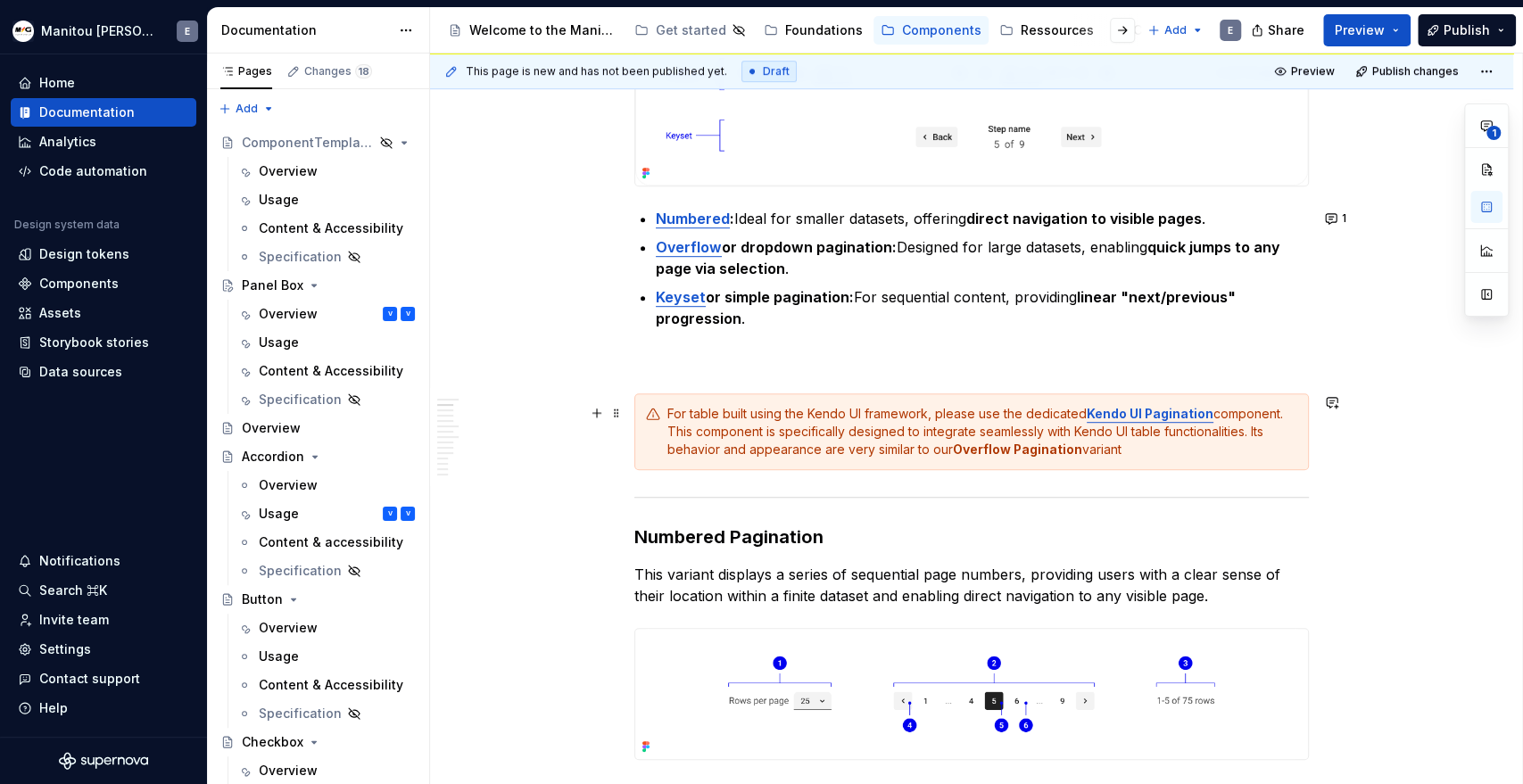 scroll, scrollTop: 495, scrollLeft: 0, axis: vertical 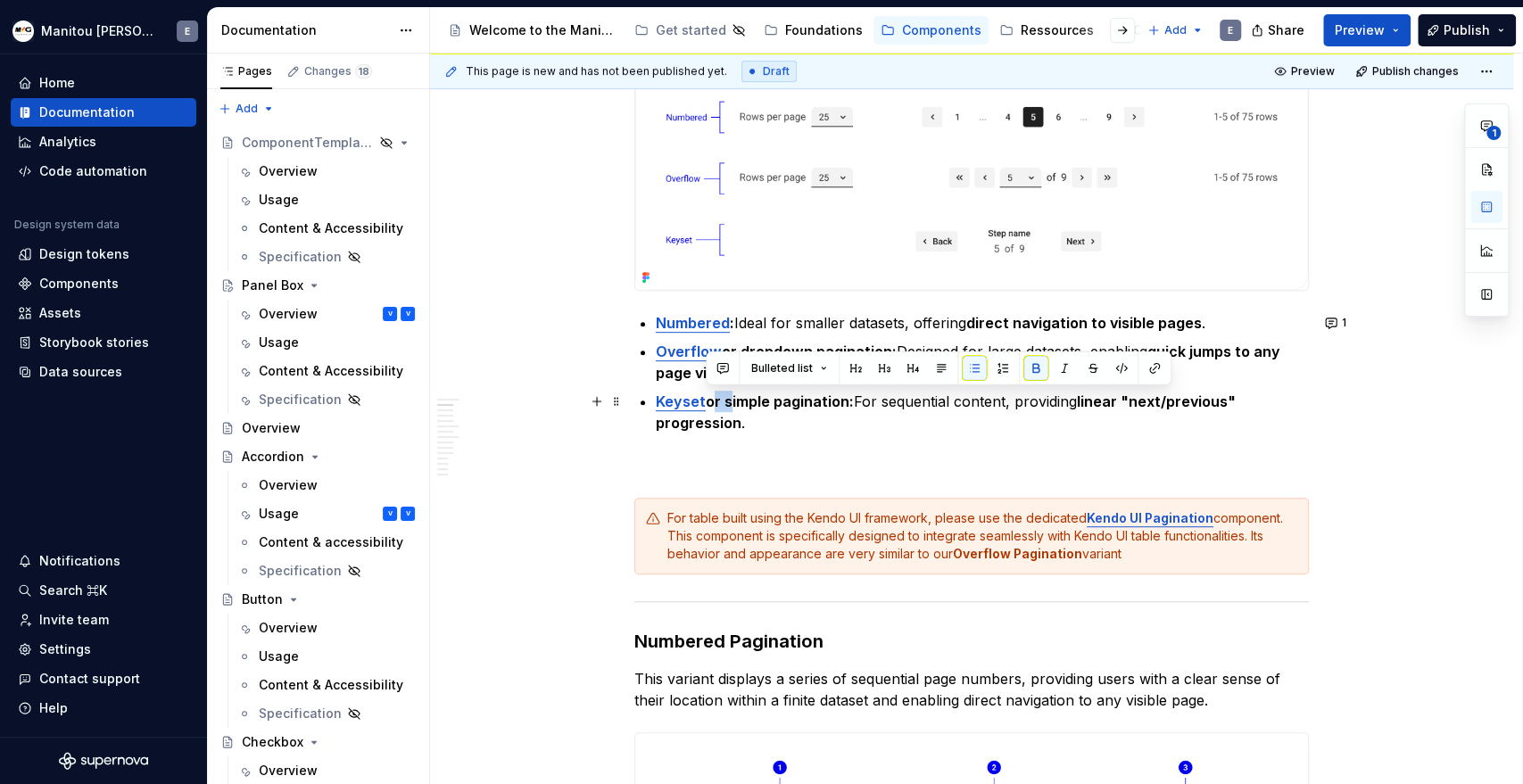 drag, startPoint x: 723, startPoint y: 401, endPoint x: 707, endPoint y: 404, distance: 16.278821 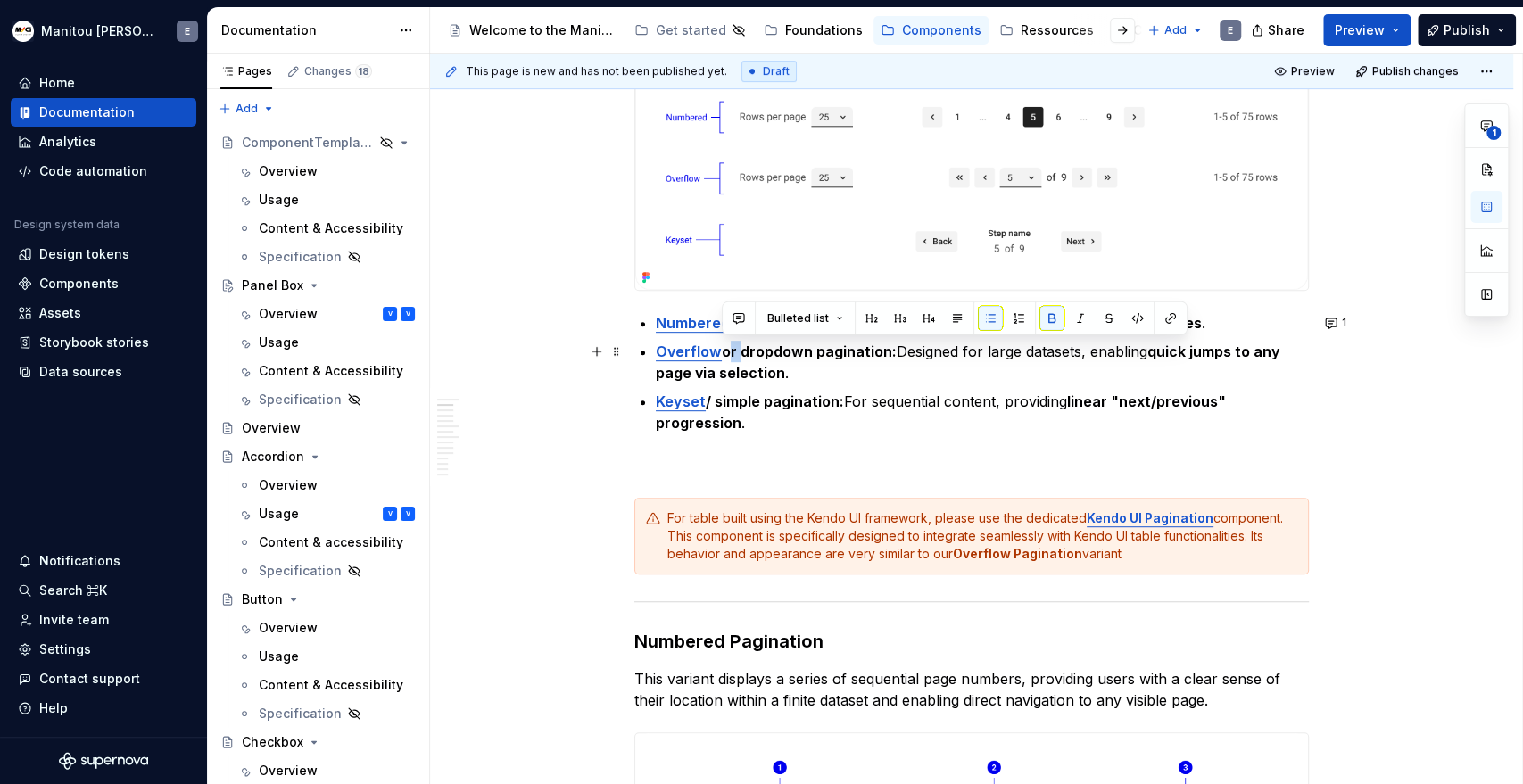 drag, startPoint x: 737, startPoint y: 351, endPoint x: 724, endPoint y: 351, distance: 13 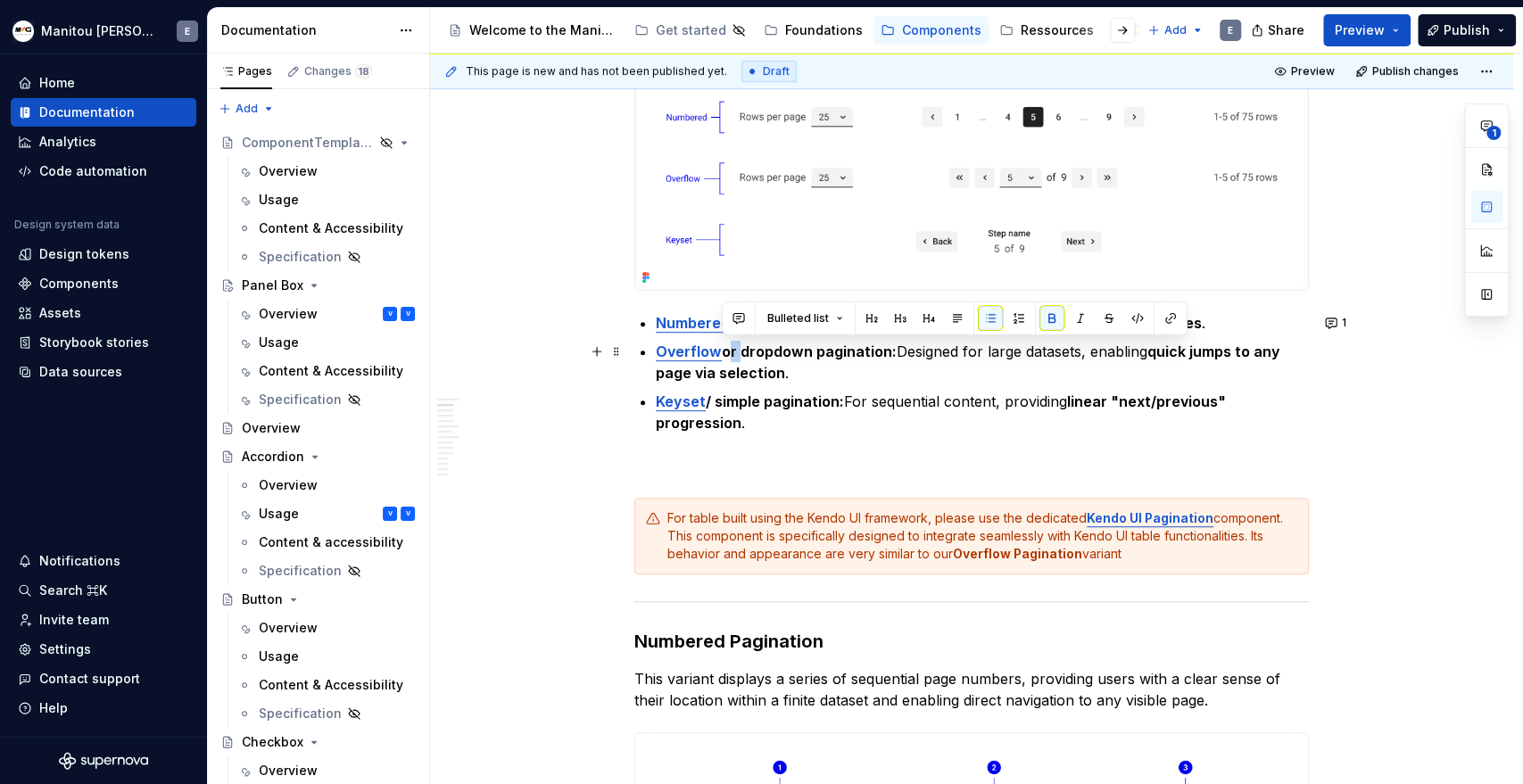click on "or dropdown pagination:" at bounding box center [809, 351] 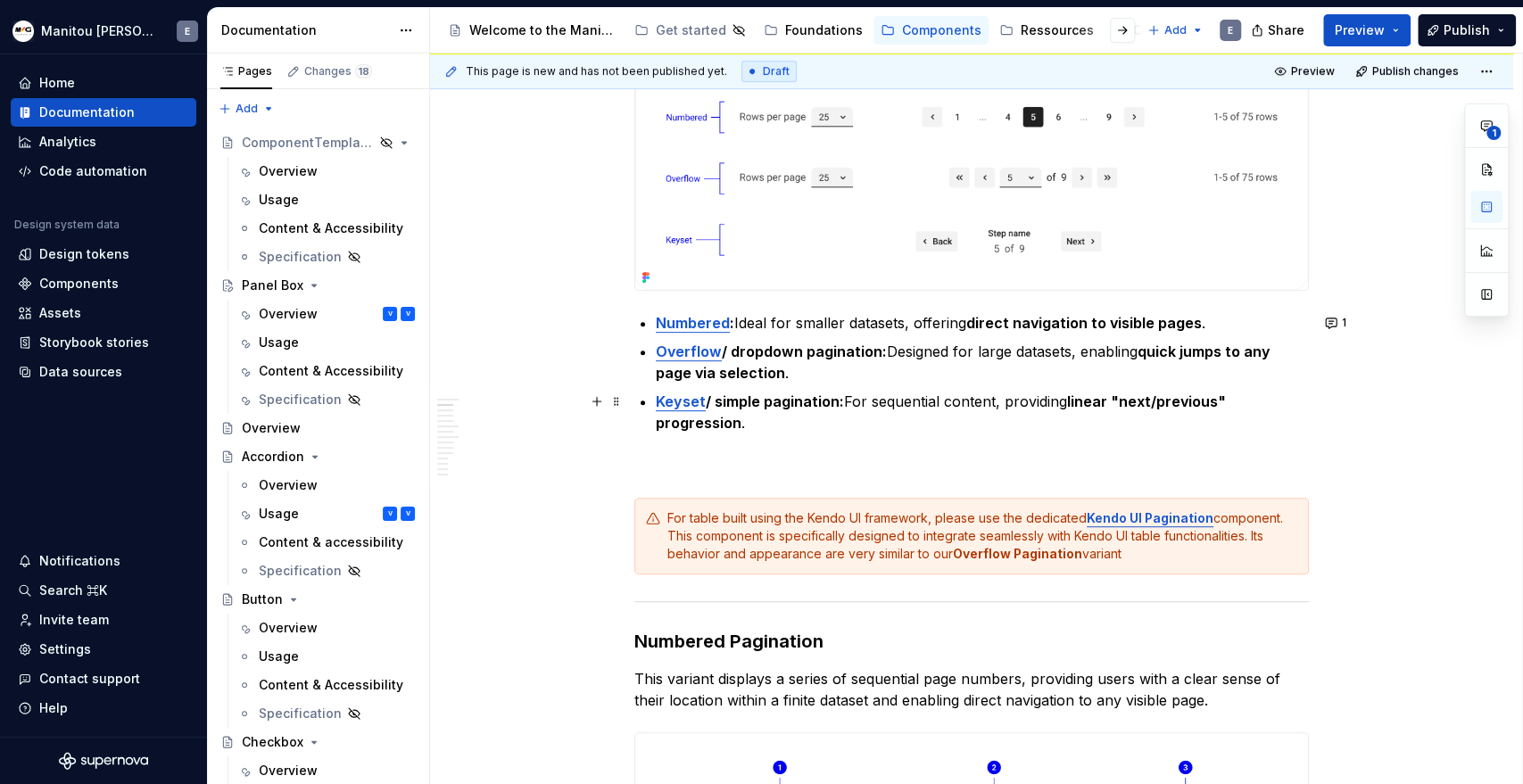 click on "/ simple pagination:" at bounding box center (774, 401) 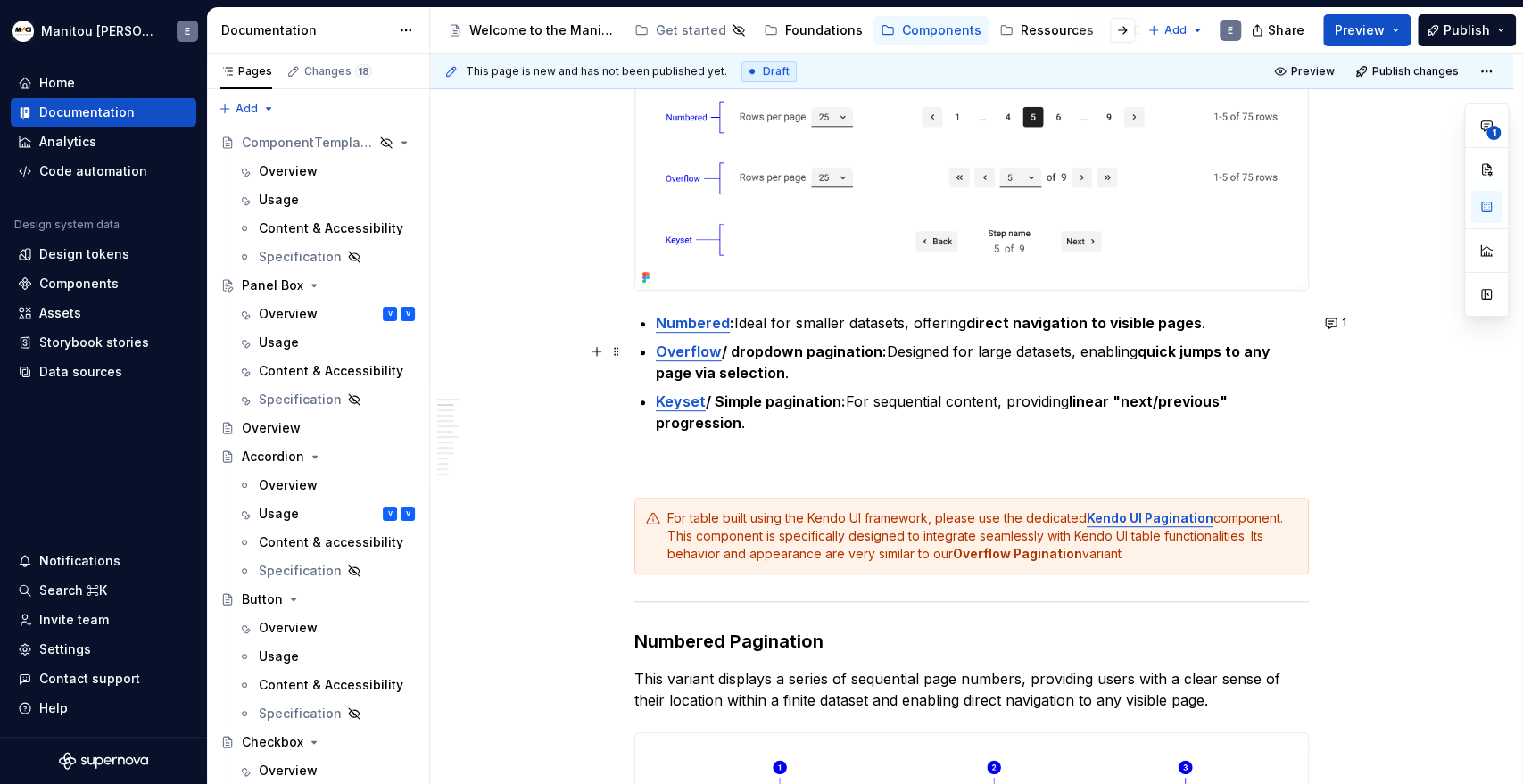 click on "/ dropdown pagination:" at bounding box center [804, 351] 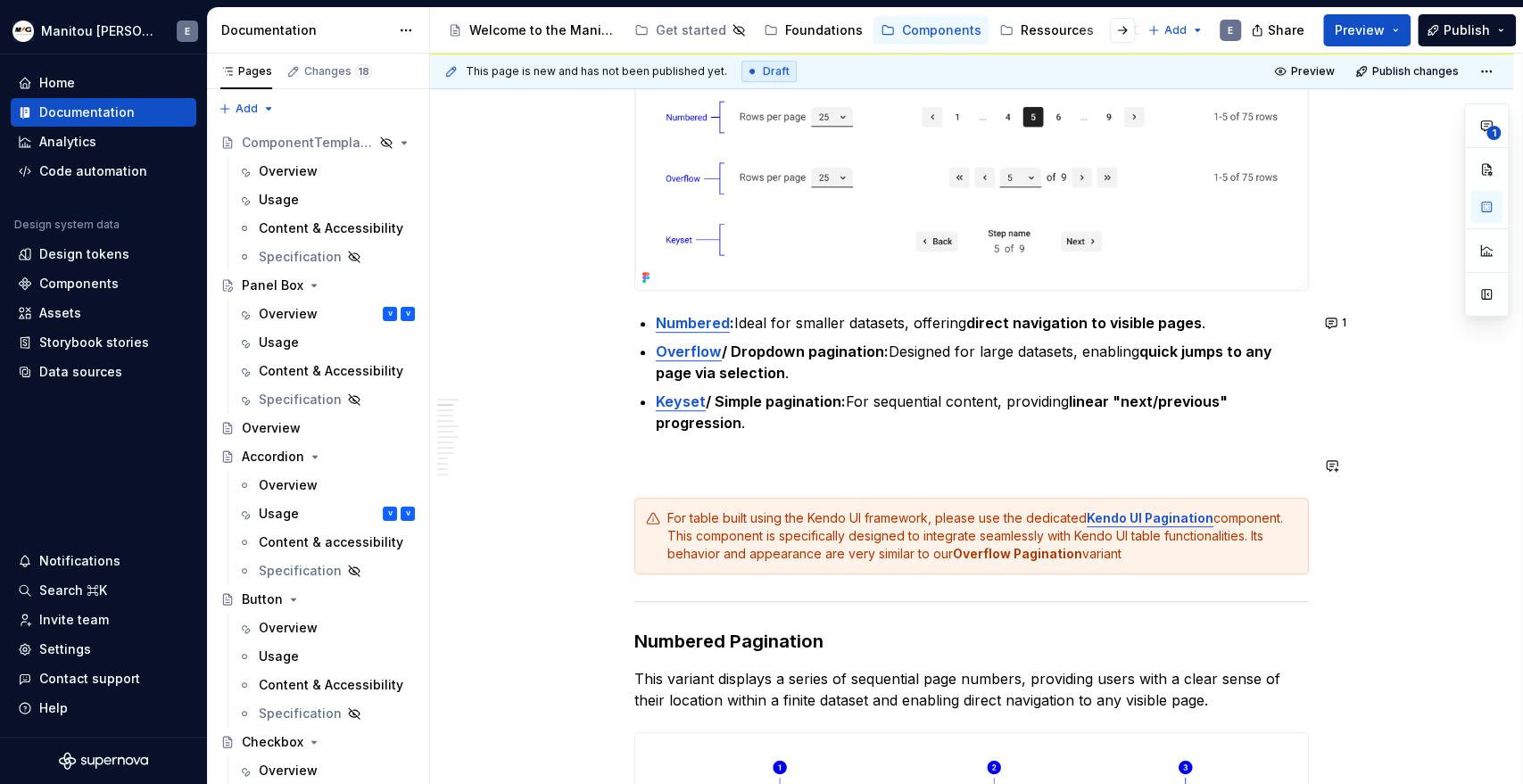 click on "Définition The  pagination  component organizes large quantities of content by dividing them into  distinct pages . It allows the user to  know their current position  and the  total number of pages , while giving them the  control  to navigate. The Pagination component offers different variants tailored for specific use cases: Numbered  :  Ideal for smaller datasets, offering  direct navigation to visible pages . Overflow  / Dropdown pagination:  Designed for large datasets, enabling  quick jumps to any page via selection . Keyset  / Simple pagination:  For sequential content, providing  linear "next/previous" progression . For table built using the Kendo UI framework, please use the dedicated  Kendo UI Pagination  component. This component is specifically designed to integrate seamlessly with Kendo UI table functionalities. Its behavior and appearance are very similar to our  Overflow Pagination  variant Numbered Pagination Rows per page: Pager: Pager Info: pagerNavigation: Pages [Current page]: Pages: . ." at bounding box center (972, 3424) 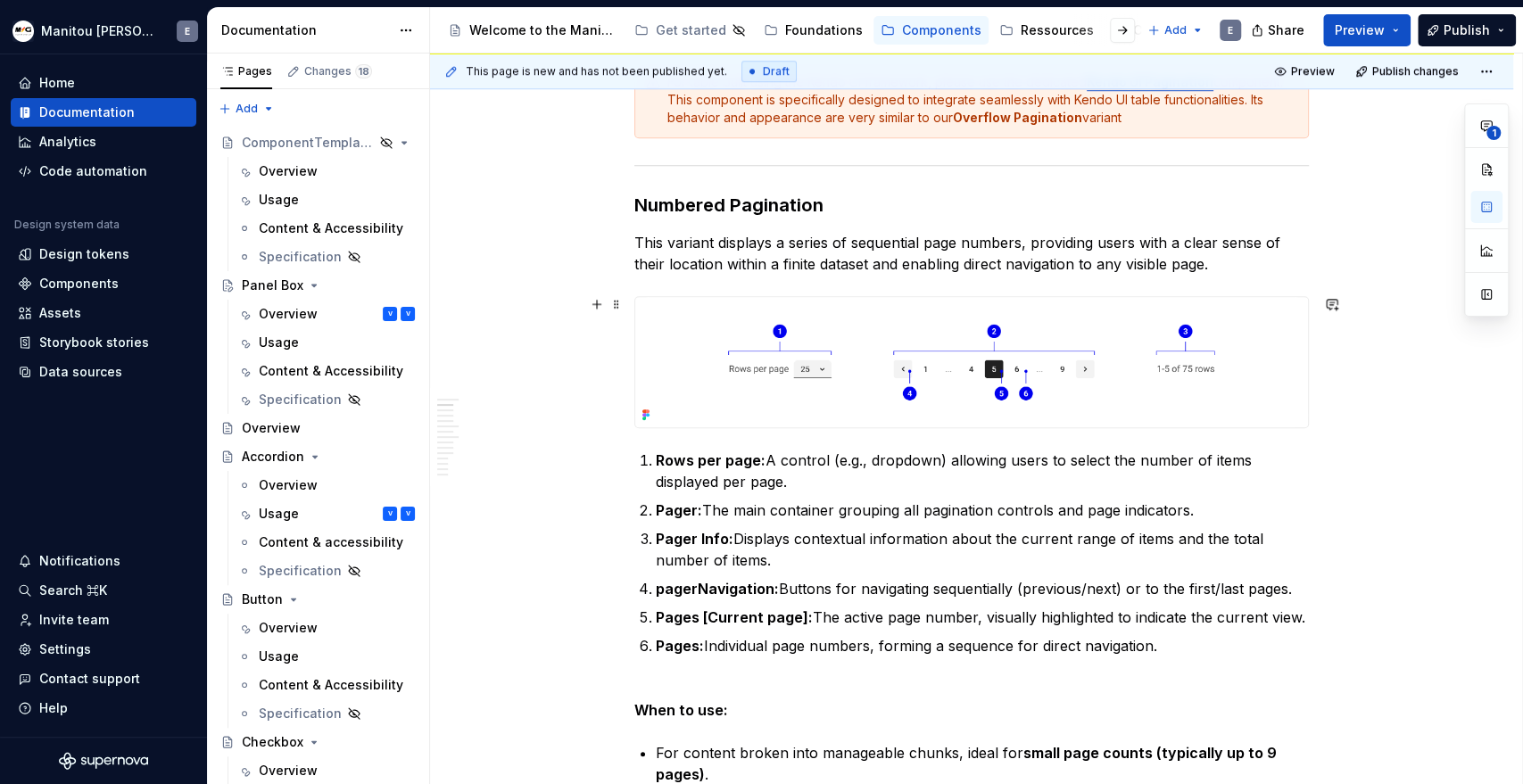 scroll, scrollTop: 934, scrollLeft: 0, axis: vertical 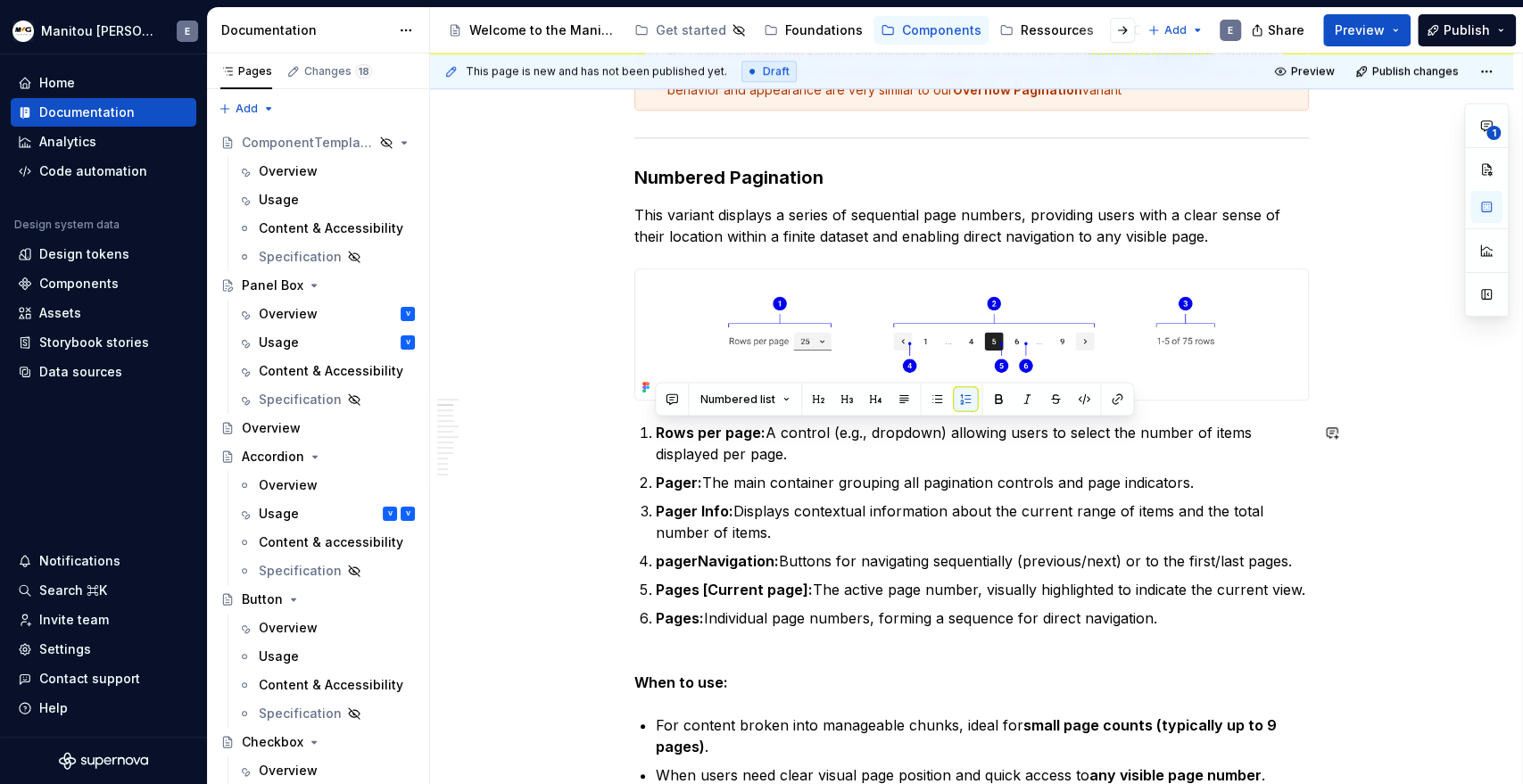 drag, startPoint x: 1179, startPoint y: 613, endPoint x: 646, endPoint y: 415, distance: 568.5886 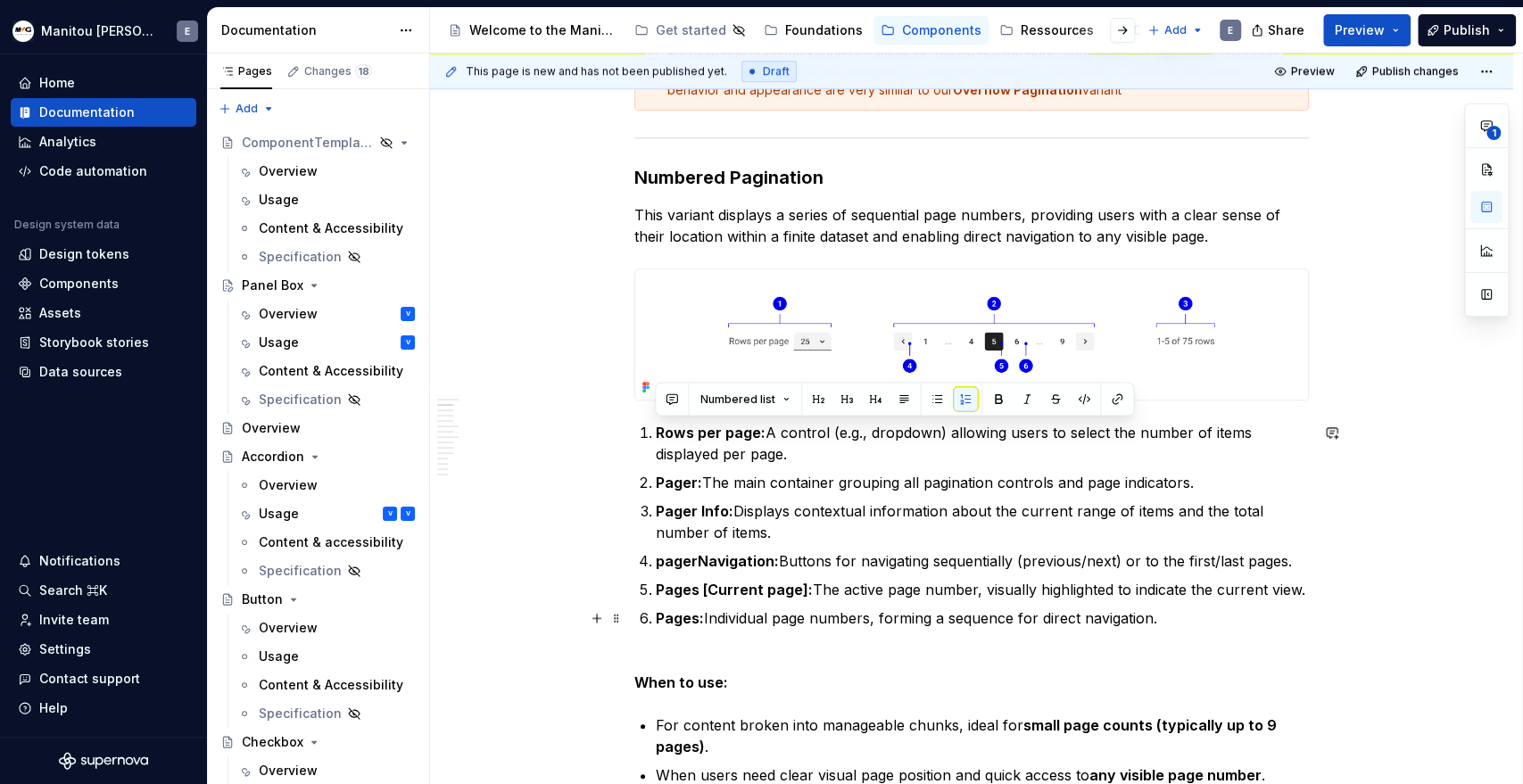 click on "Pages:  Individual page numbers, forming a sequence for direct navigation." at bounding box center [982, 618] 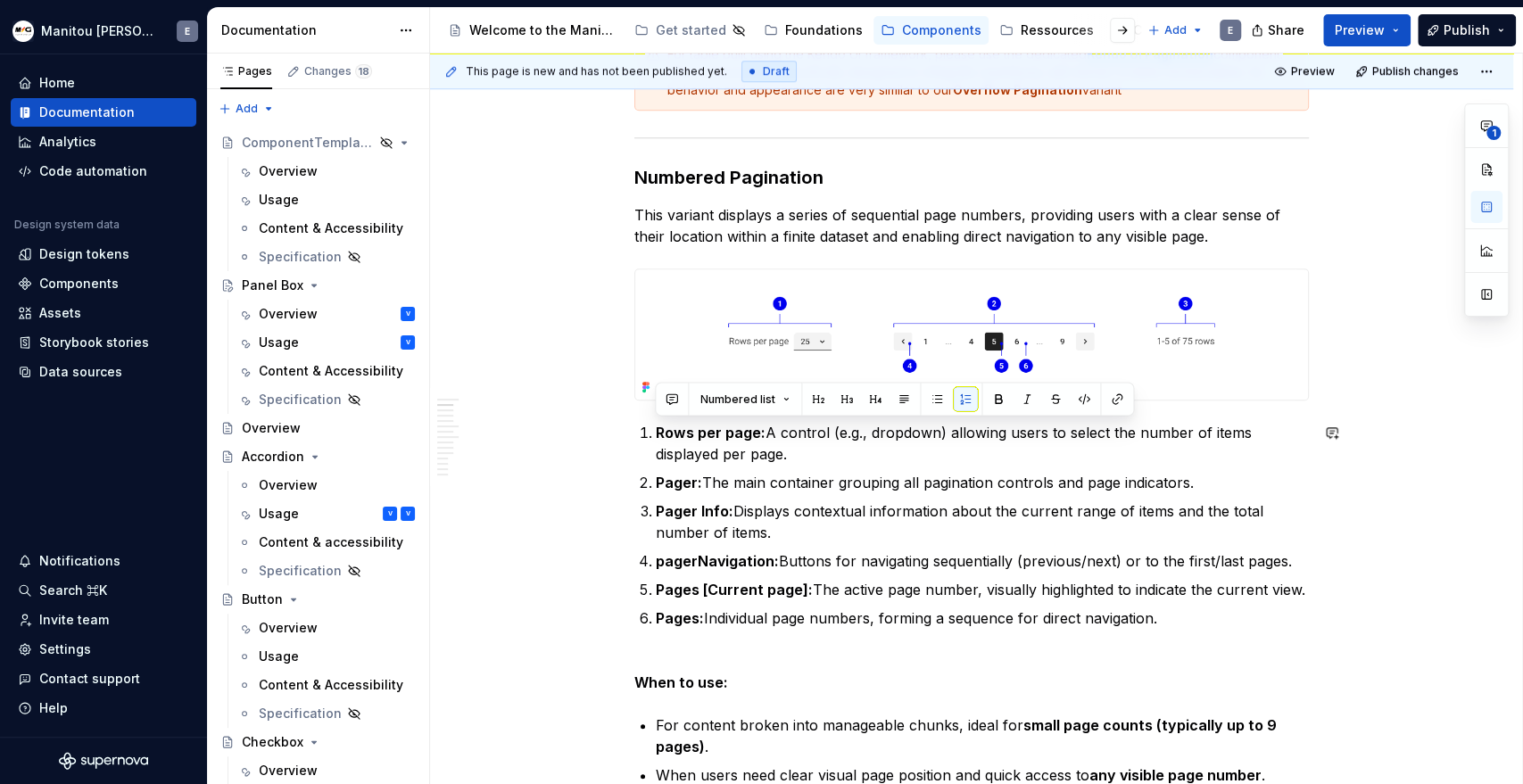 drag, startPoint x: 1167, startPoint y: 620, endPoint x: 644, endPoint y: 410, distance: 563.5858 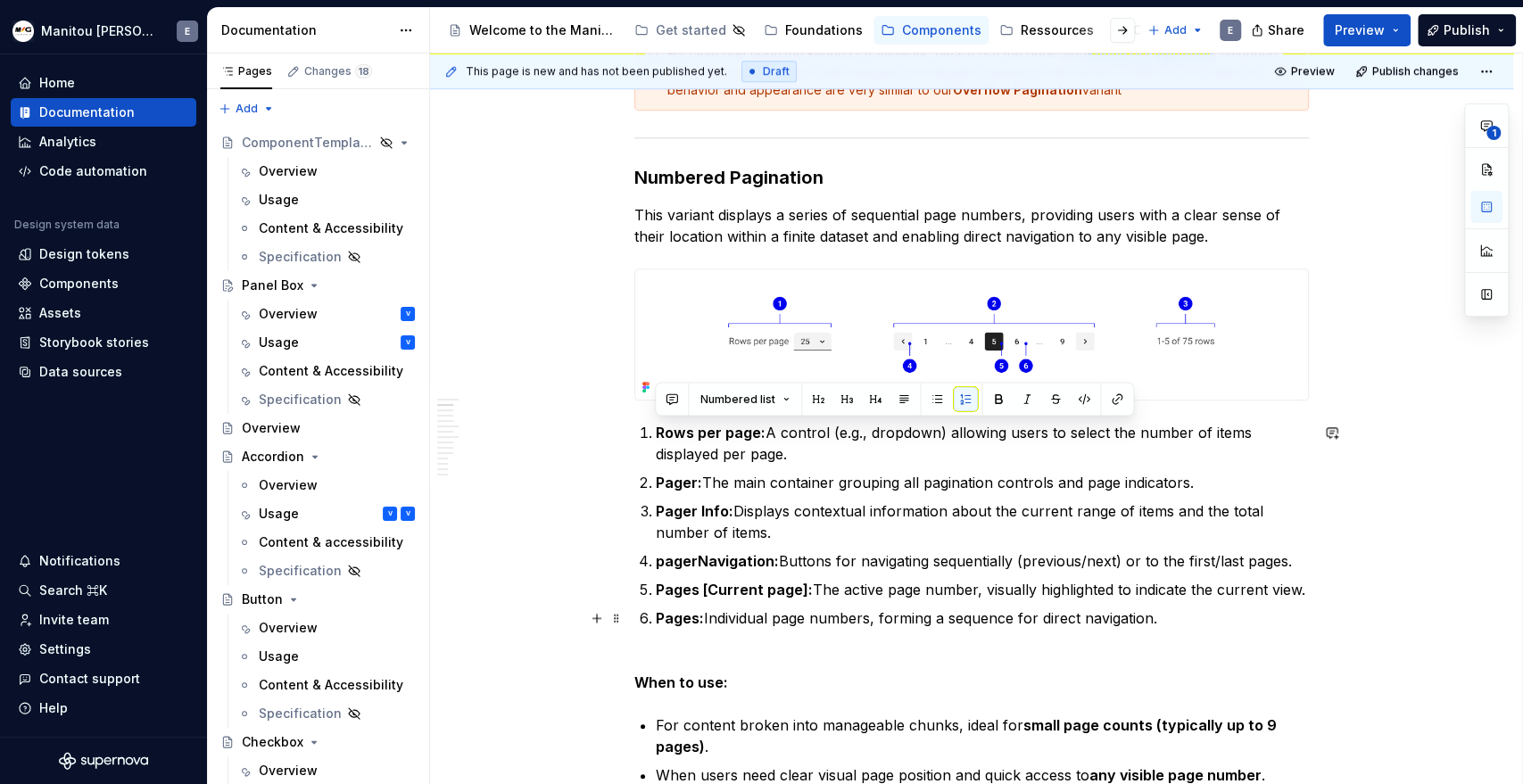 click on "Pages:  Individual page numbers, forming a sequence for direct navigation." at bounding box center (982, 618) 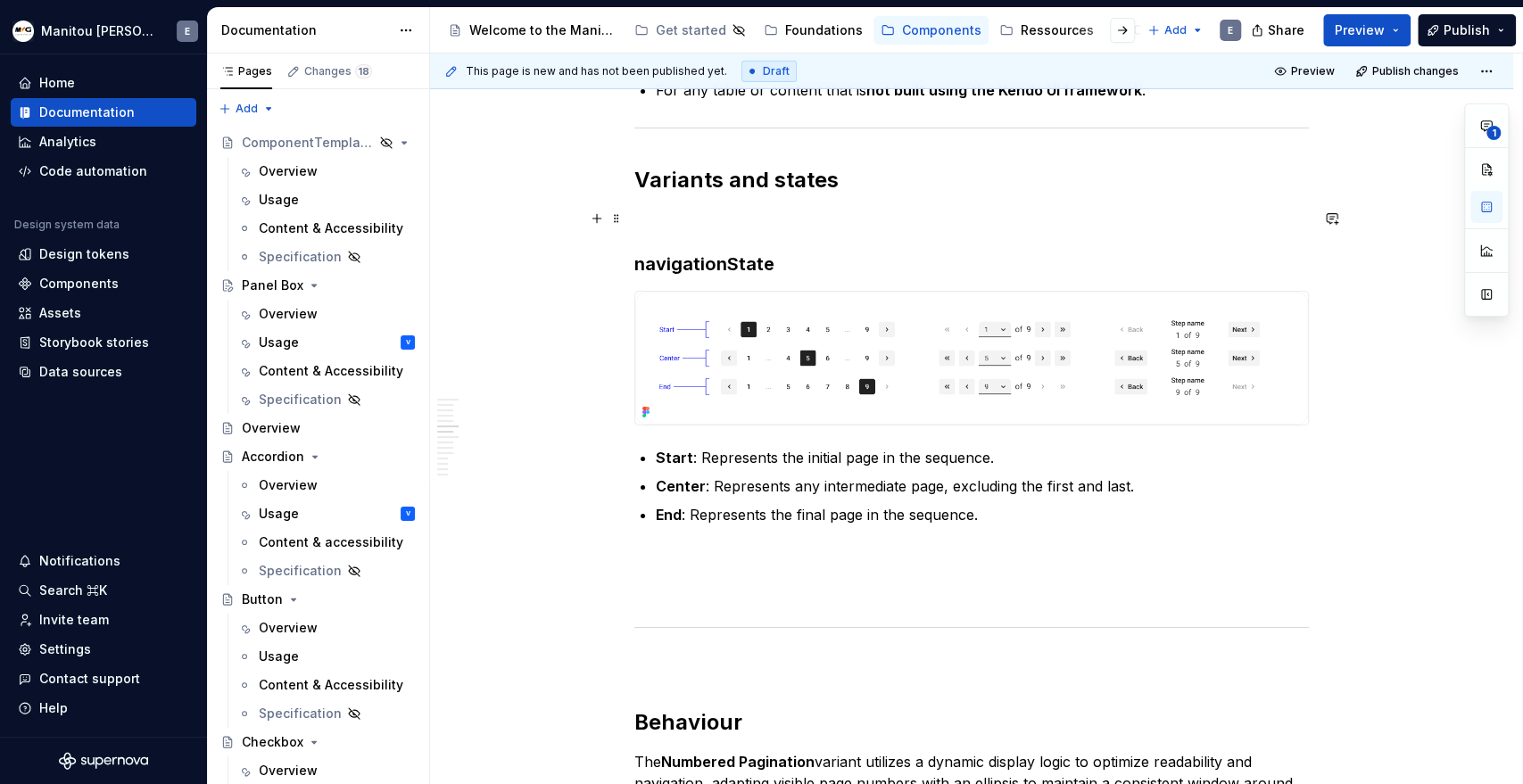 scroll, scrollTop: 4130, scrollLeft: 0, axis: vertical 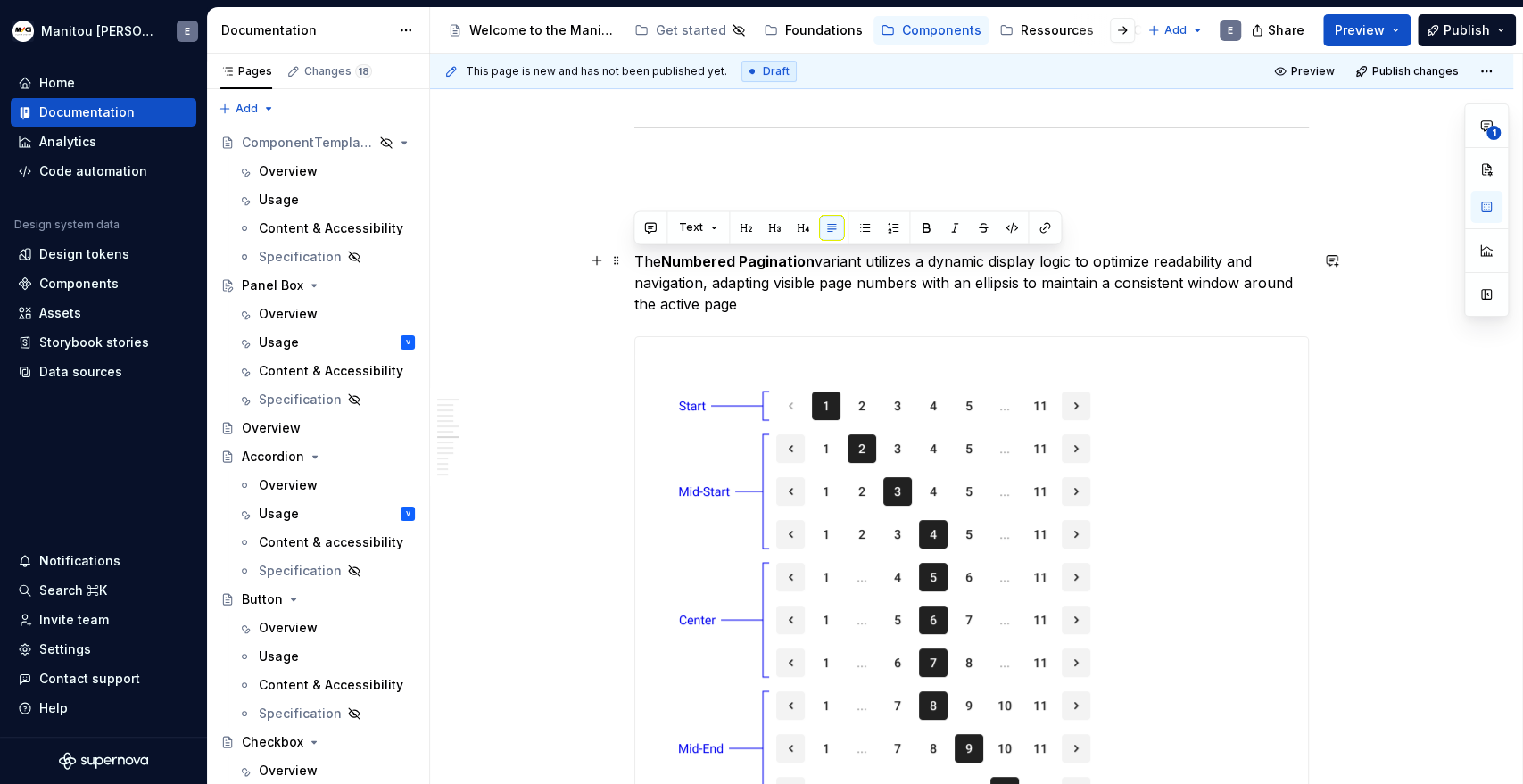 drag, startPoint x: 741, startPoint y: 305, endPoint x: 633, endPoint y: 258, distance: 117.7837 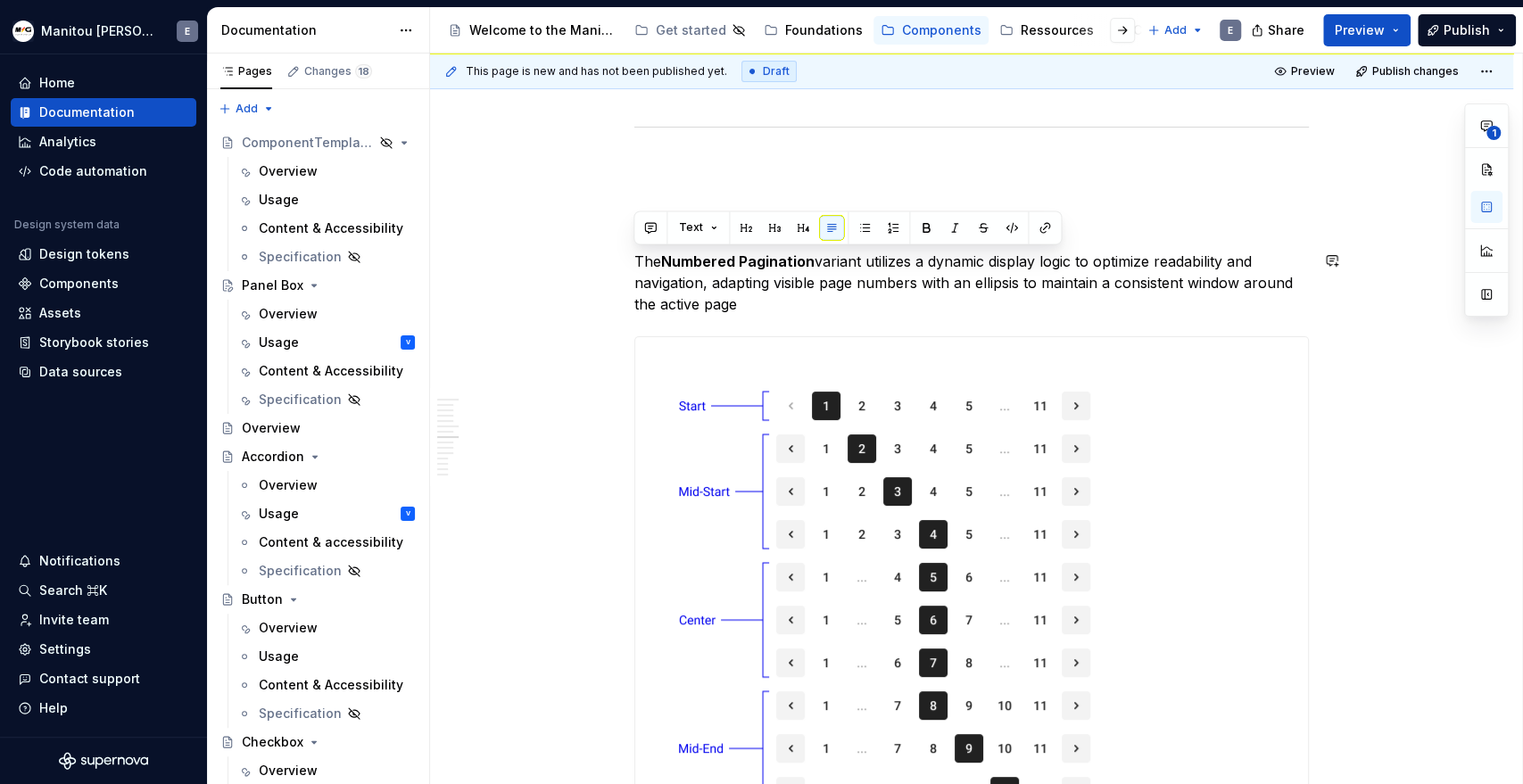 copy on "The  Numbered Pagination  variant utilizes a dynamic display logic to optimize readability and navigation, adapting visible page numbers with an ellipsis to maintain a consistent window around the active page" 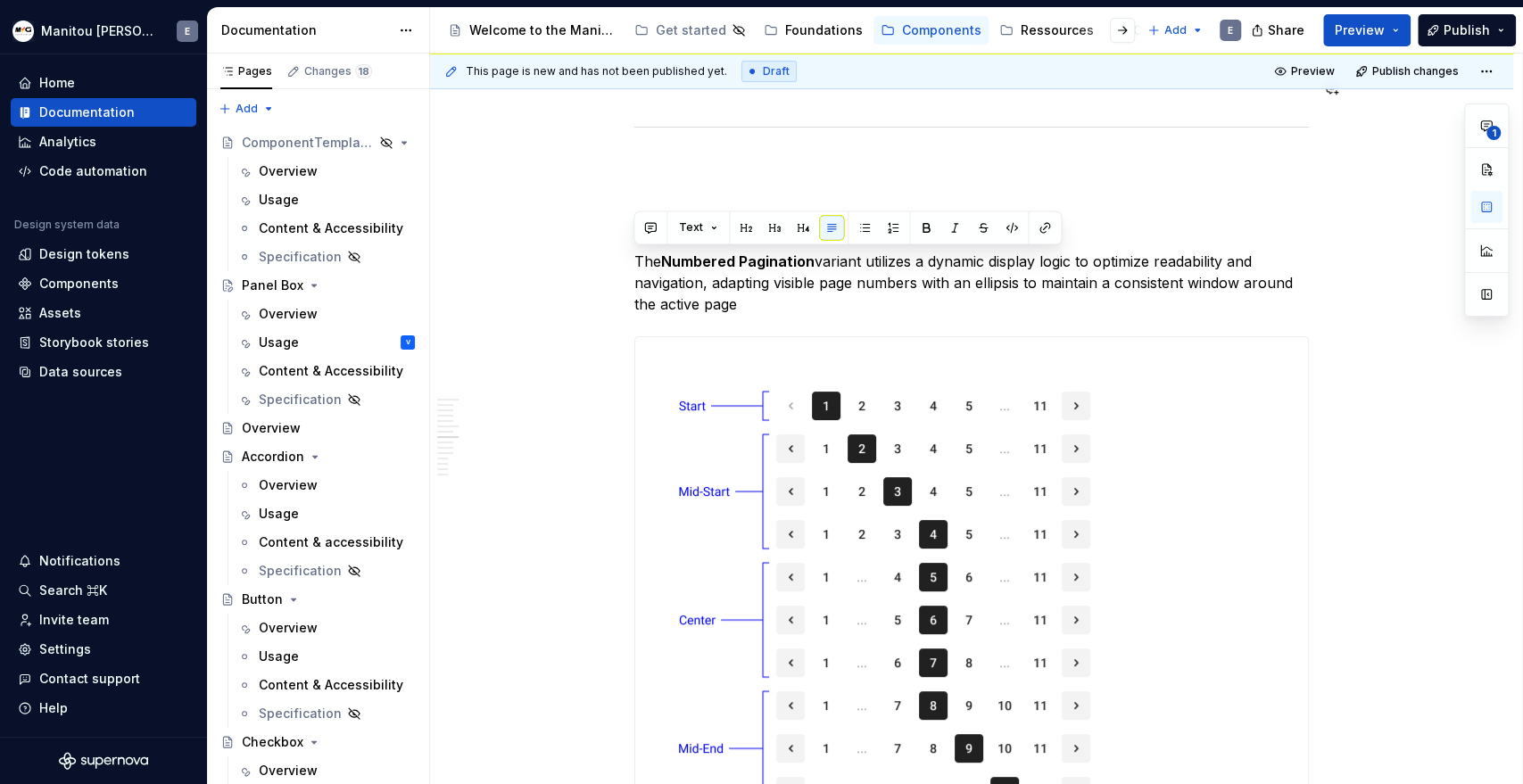 type on "*" 